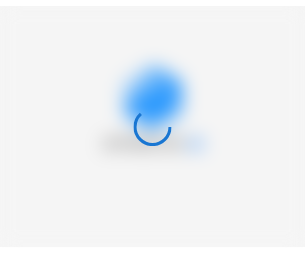 scroll, scrollTop: 0, scrollLeft: 0, axis: both 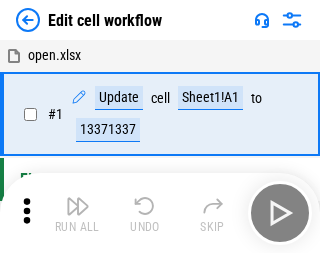 click at bounding box center (78, 206) 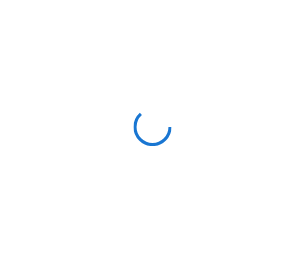 scroll, scrollTop: 0, scrollLeft: 0, axis: both 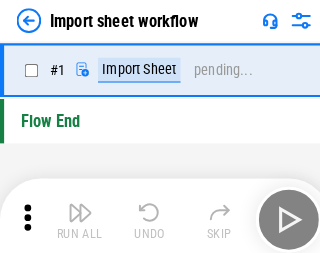 click at bounding box center [78, 206] 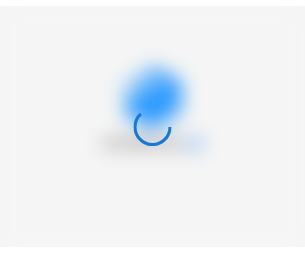 scroll, scrollTop: 0, scrollLeft: 0, axis: both 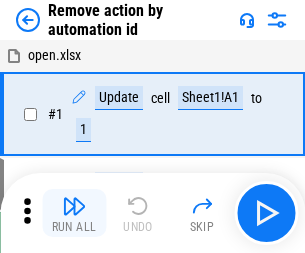 click at bounding box center (74, 206) 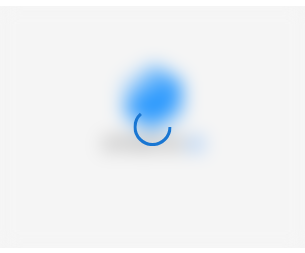 scroll, scrollTop: 0, scrollLeft: 0, axis: both 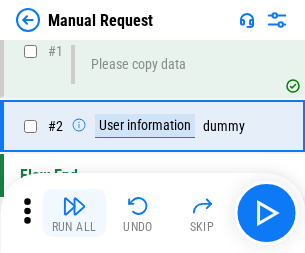 click at bounding box center [74, 206] 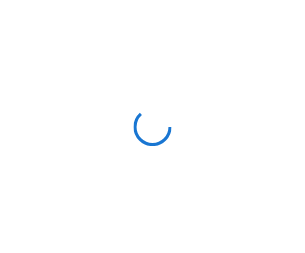 scroll, scrollTop: 0, scrollLeft: 0, axis: both 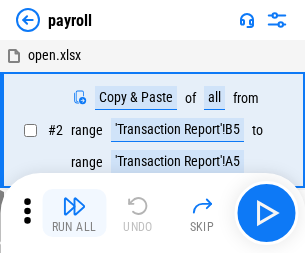 click at bounding box center (74, 206) 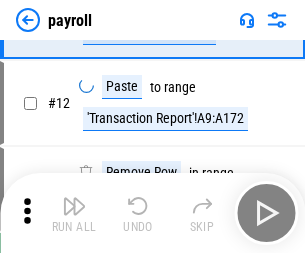 scroll, scrollTop: 122, scrollLeft: 0, axis: vertical 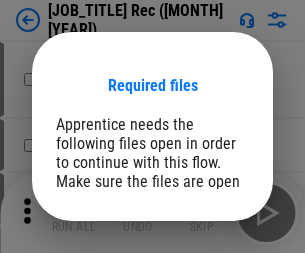 click on "Open" at bounding box center (209, 287) 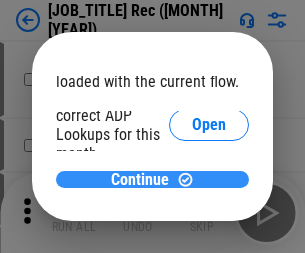 click on "Continue" at bounding box center [140, 180] 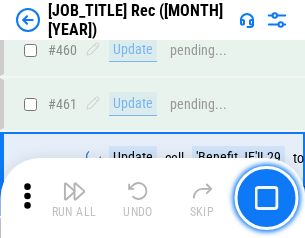 scroll, scrollTop: 10658, scrollLeft: 0, axis: vertical 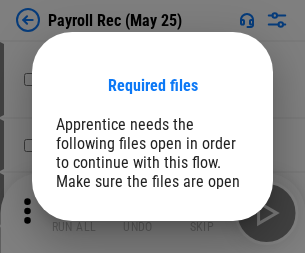 click on "Open" at bounding box center (209, 287) 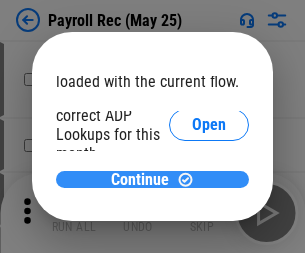 click on "Continue" at bounding box center [140, 180] 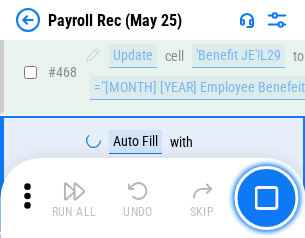 scroll, scrollTop: 10658, scrollLeft: 0, axis: vertical 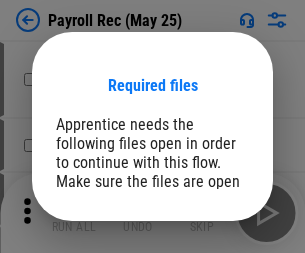 click on "Open" at bounding box center (209, 287) 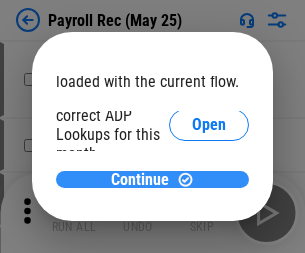 click on "Continue" at bounding box center [140, 180] 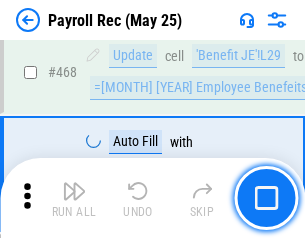 scroll, scrollTop: 10658, scrollLeft: 0, axis: vertical 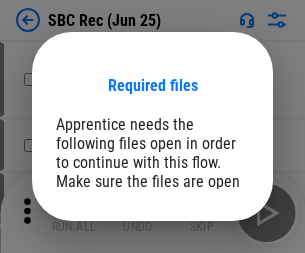 click on "Open" at bounding box center [209, 287] 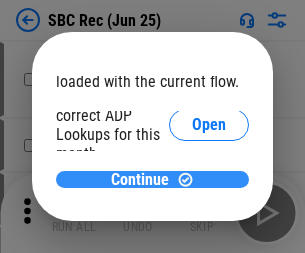 click on "Continue" at bounding box center (140, 180) 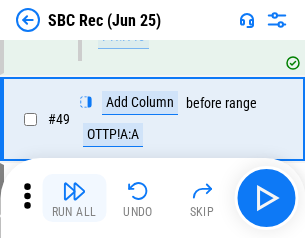 click at bounding box center [74, 191] 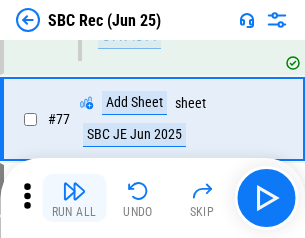 click at bounding box center (74, 191) 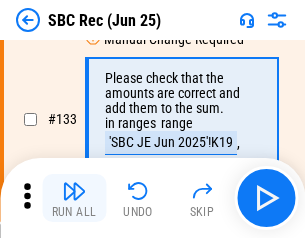click at bounding box center [74, 191] 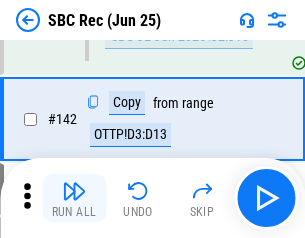 click at bounding box center (74, 191) 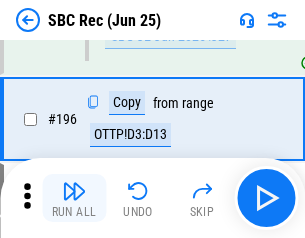 click at bounding box center [74, 191] 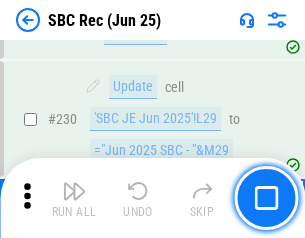 scroll, scrollTop: 6410, scrollLeft: 0, axis: vertical 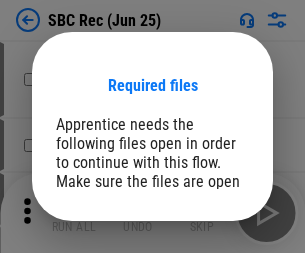 click on "Open" at bounding box center (209, 287) 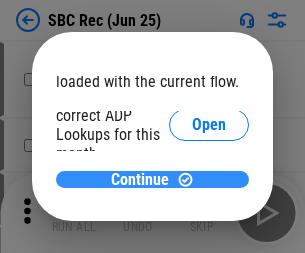click on "Continue" at bounding box center (140, 180) 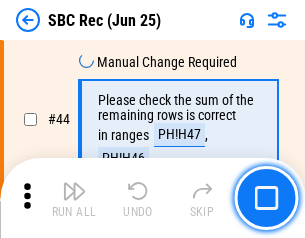 click at bounding box center [74, 191] 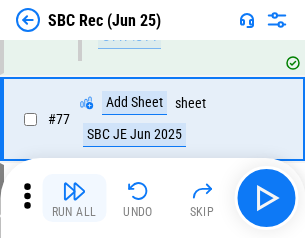 click at bounding box center (74, 191) 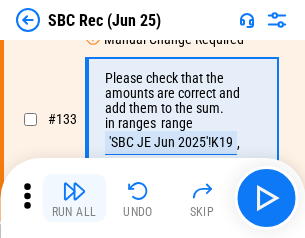 click at bounding box center (74, 191) 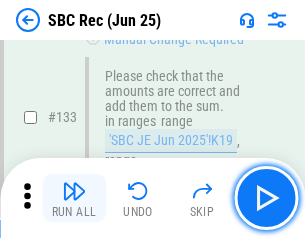 scroll, scrollTop: 4107, scrollLeft: 0, axis: vertical 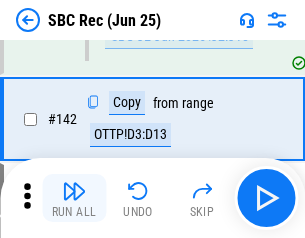 click at bounding box center (74, 191) 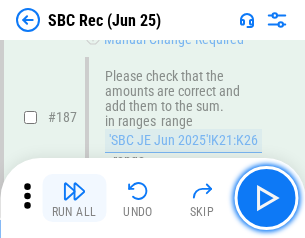 scroll, scrollTop: 5330, scrollLeft: 0, axis: vertical 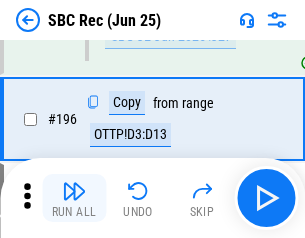 click at bounding box center (74, 191) 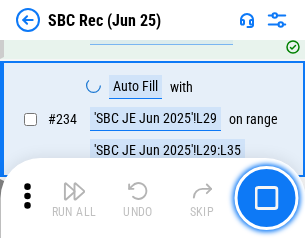 scroll, scrollTop: 6410, scrollLeft: 0, axis: vertical 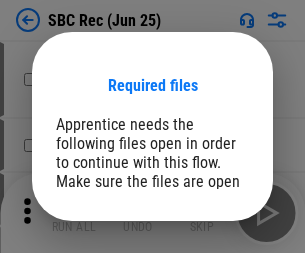 click on "Open" at bounding box center (209, 287) 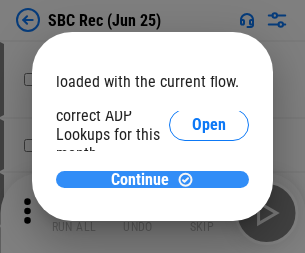 click on "Continue" at bounding box center [140, 180] 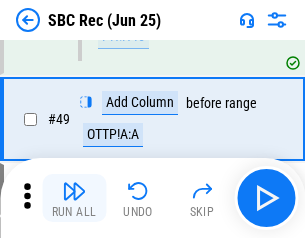 click at bounding box center [74, 191] 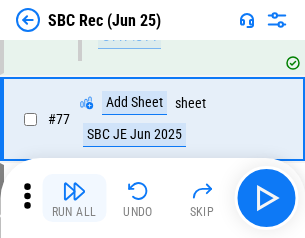 click at bounding box center (74, 191) 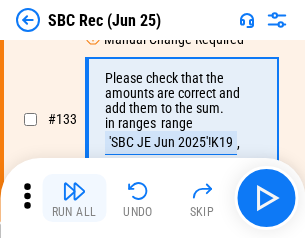 click at bounding box center (74, 191) 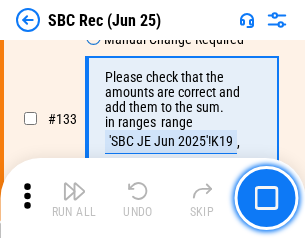 scroll, scrollTop: 4107, scrollLeft: 0, axis: vertical 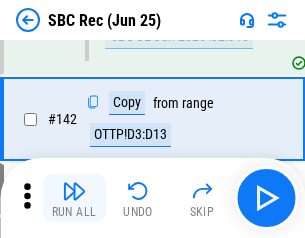 click at bounding box center [74, 191] 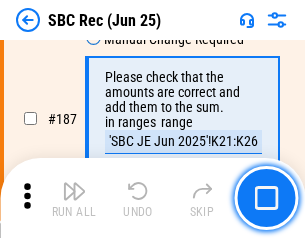 scroll, scrollTop: 5330, scrollLeft: 0, axis: vertical 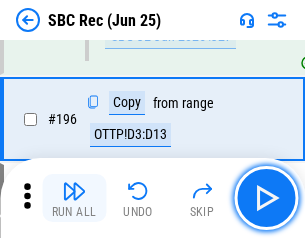 click at bounding box center [74, 191] 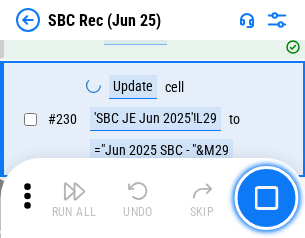 scroll, scrollTop: 6410, scrollLeft: 0, axis: vertical 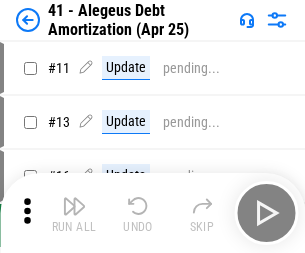 click at bounding box center [74, 206] 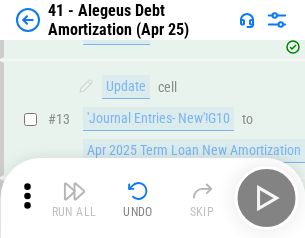 scroll, scrollTop: 247, scrollLeft: 0, axis: vertical 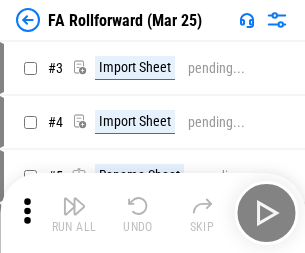 click at bounding box center [74, 206] 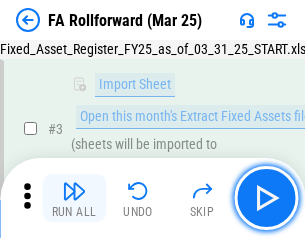 scroll, scrollTop: 184, scrollLeft: 0, axis: vertical 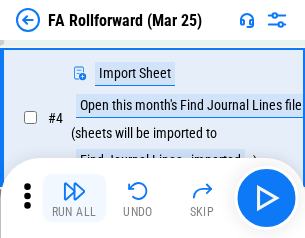 click at bounding box center (74, 191) 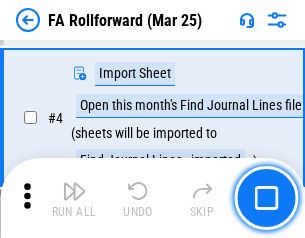scroll, scrollTop: 313, scrollLeft: 0, axis: vertical 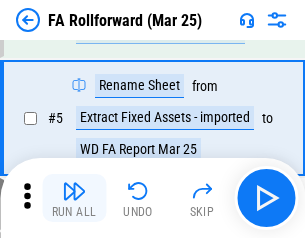 click at bounding box center [74, 191] 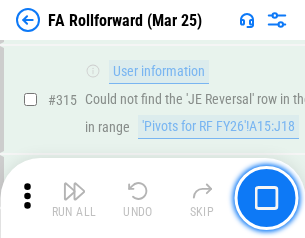 scroll, scrollTop: 9517, scrollLeft: 0, axis: vertical 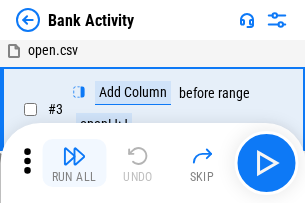 click at bounding box center [74, 156] 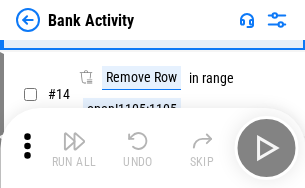 scroll, scrollTop: 450, scrollLeft: 0, axis: vertical 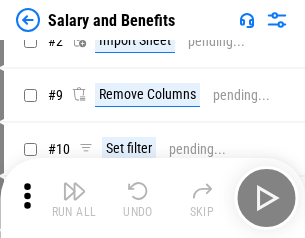 click at bounding box center (74, 191) 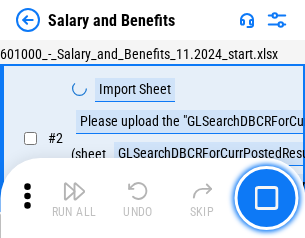 scroll, scrollTop: 145, scrollLeft: 0, axis: vertical 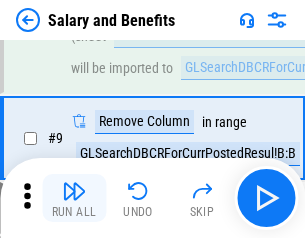 click at bounding box center [74, 191] 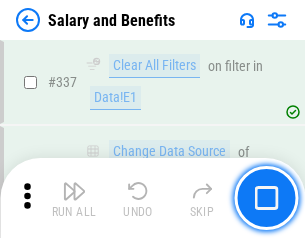 scroll, scrollTop: 9364, scrollLeft: 0, axis: vertical 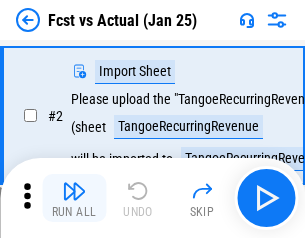 click at bounding box center [74, 191] 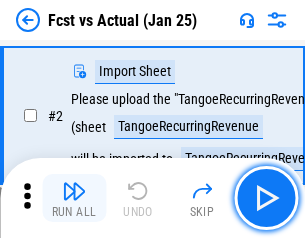 scroll, scrollTop: 187, scrollLeft: 0, axis: vertical 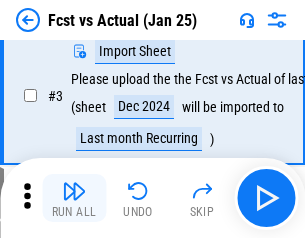 click at bounding box center [74, 191] 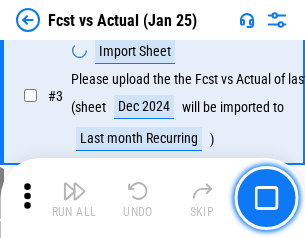 scroll, scrollTop: 300, scrollLeft: 0, axis: vertical 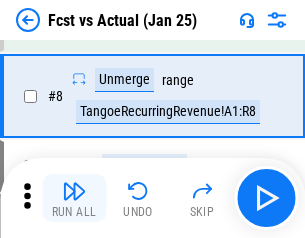 click at bounding box center [74, 191] 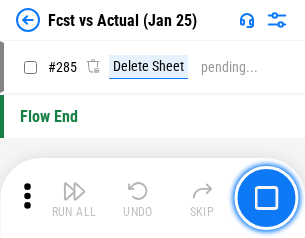 scroll, scrollTop: 9465, scrollLeft: 0, axis: vertical 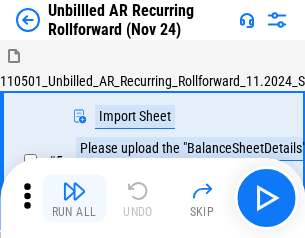 click at bounding box center (74, 191) 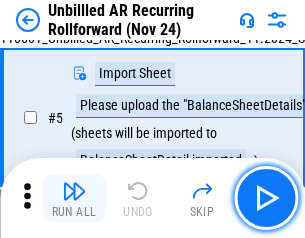 scroll, scrollTop: 188, scrollLeft: 0, axis: vertical 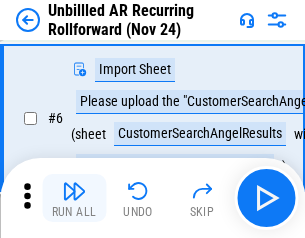 click at bounding box center (74, 191) 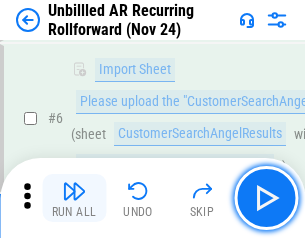 scroll, scrollTop: 322, scrollLeft: 0, axis: vertical 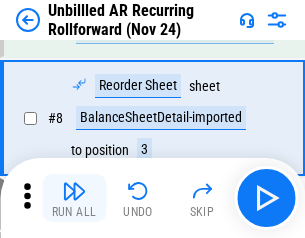 click at bounding box center (74, 191) 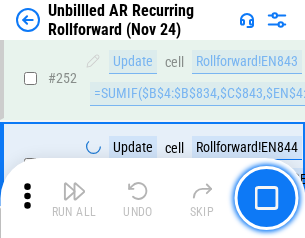 scroll, scrollTop: 6793, scrollLeft: 0, axis: vertical 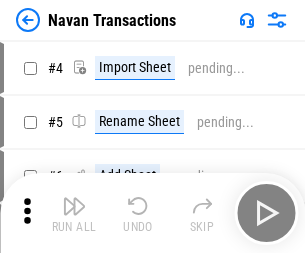 click at bounding box center [74, 206] 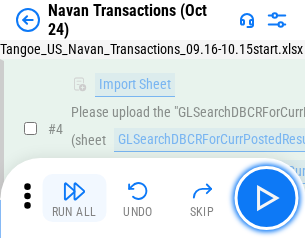 scroll, scrollTop: 168, scrollLeft: 0, axis: vertical 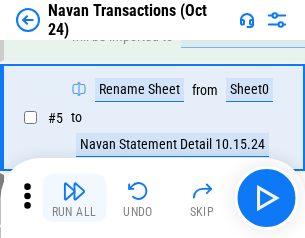 click at bounding box center [74, 191] 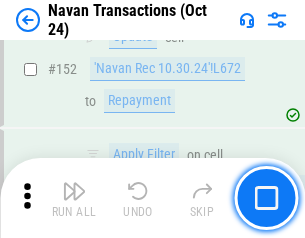 scroll, scrollTop: 6484, scrollLeft: 0, axis: vertical 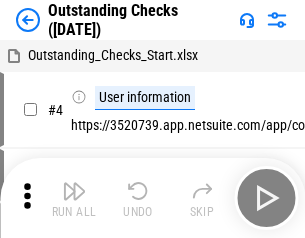 click at bounding box center (74, 191) 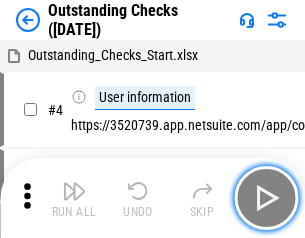 scroll, scrollTop: 209, scrollLeft: 0, axis: vertical 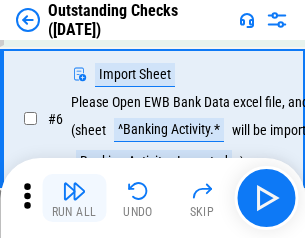 click at bounding box center [74, 191] 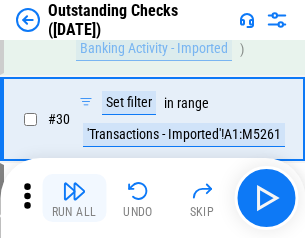 click at bounding box center (74, 191) 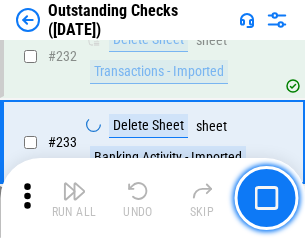 scroll, scrollTop: 6027, scrollLeft: 0, axis: vertical 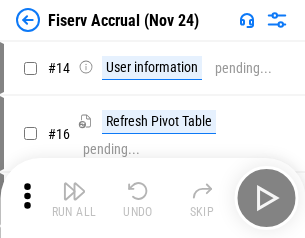 click at bounding box center (74, 191) 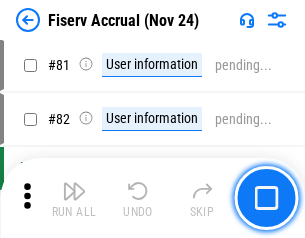 scroll, scrollTop: 2605, scrollLeft: 0, axis: vertical 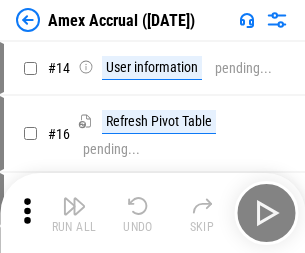 click at bounding box center (74, 206) 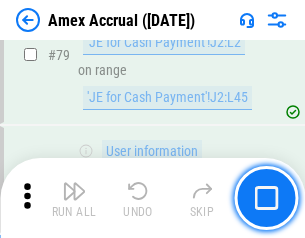 scroll, scrollTop: 2550, scrollLeft: 0, axis: vertical 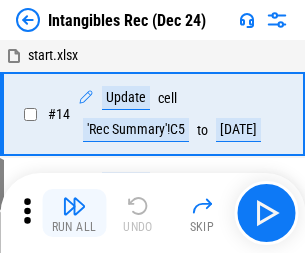 click at bounding box center (74, 206) 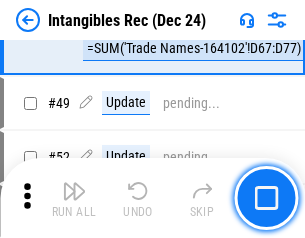 scroll, scrollTop: 779, scrollLeft: 0, axis: vertical 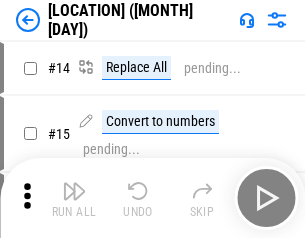 click at bounding box center (74, 191) 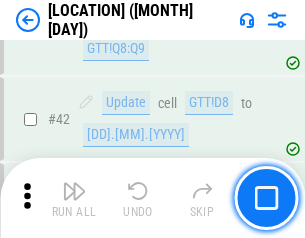 scroll, scrollTop: 2501, scrollLeft: 0, axis: vertical 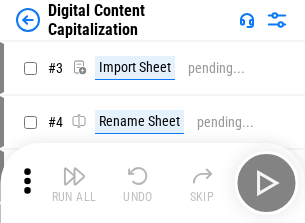 click at bounding box center (74, 176) 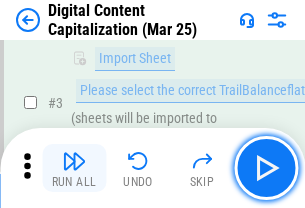 scroll, scrollTop: 187, scrollLeft: 0, axis: vertical 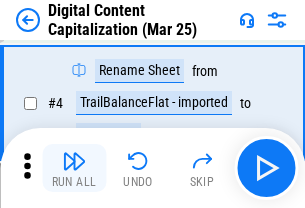click at bounding box center (74, 161) 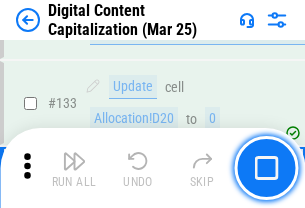 scroll, scrollTop: 2121, scrollLeft: 0, axis: vertical 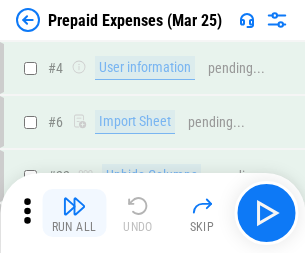 click at bounding box center (74, 206) 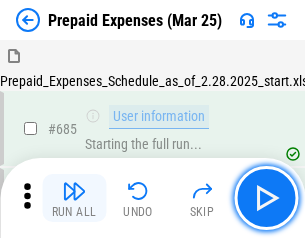 scroll, scrollTop: 4993, scrollLeft: 0, axis: vertical 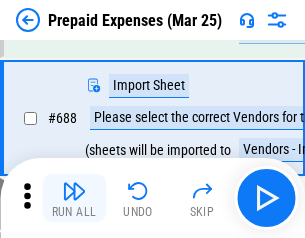 click at bounding box center [74, 191] 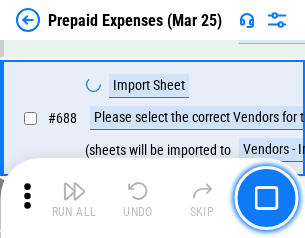 scroll, scrollTop: 5095, scrollLeft: 0, axis: vertical 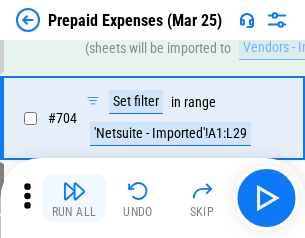 click at bounding box center (74, 191) 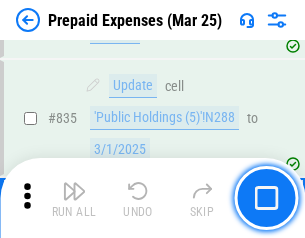 scroll, scrollTop: 7985, scrollLeft: 0, axis: vertical 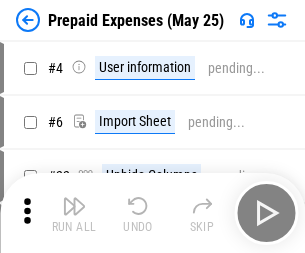 click at bounding box center (74, 206) 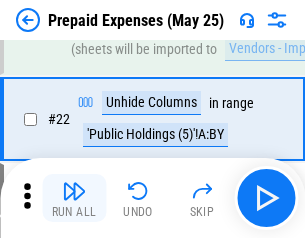 click at bounding box center [74, 191] 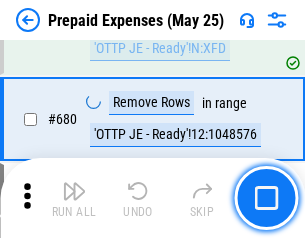 scroll, scrollTop: 6734, scrollLeft: 0, axis: vertical 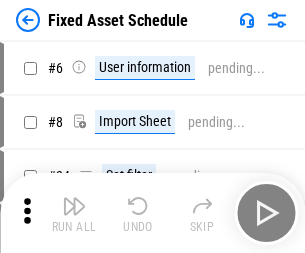 click at bounding box center [74, 206] 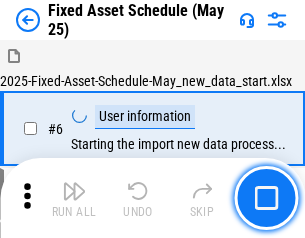 scroll, scrollTop: 210, scrollLeft: 0, axis: vertical 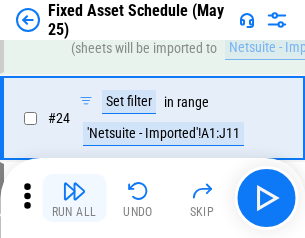 click at bounding box center (74, 191) 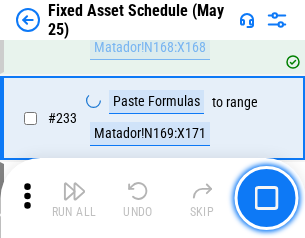 scroll, scrollTop: 6149, scrollLeft: 0, axis: vertical 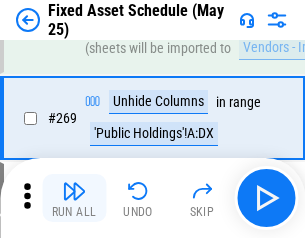 click at bounding box center [74, 191] 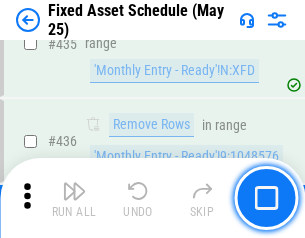 scroll, scrollTop: 8848, scrollLeft: 0, axis: vertical 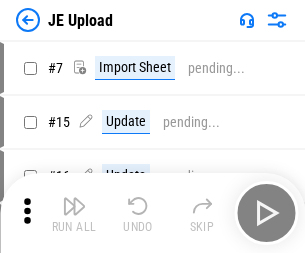 click at bounding box center (74, 206) 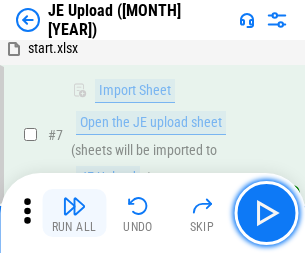 scroll, scrollTop: 145, scrollLeft: 0, axis: vertical 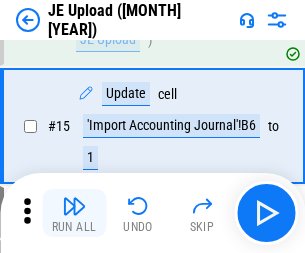 click at bounding box center [74, 206] 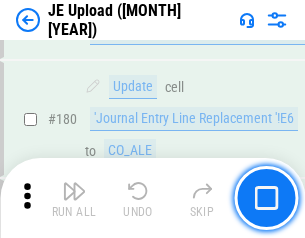 scroll, scrollTop: 4223, scrollLeft: 0, axis: vertical 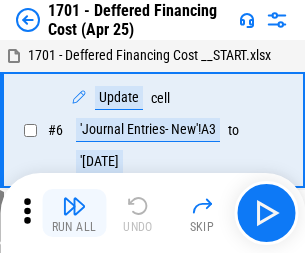 click at bounding box center [74, 206] 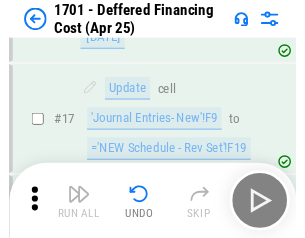 scroll, scrollTop: 247, scrollLeft: 0, axis: vertical 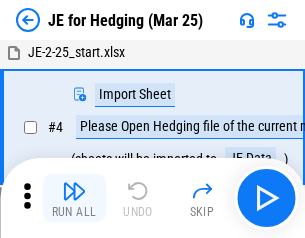 click at bounding box center (74, 191) 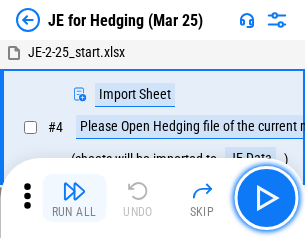 scroll, scrollTop: 113, scrollLeft: 0, axis: vertical 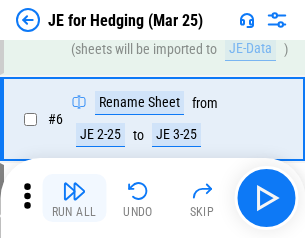 click at bounding box center [74, 191] 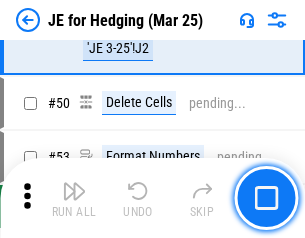 scroll, scrollTop: 1295, scrollLeft: 0, axis: vertical 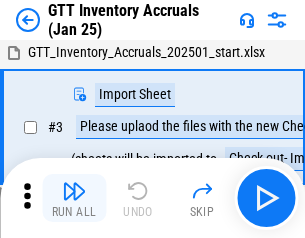 click at bounding box center [74, 191] 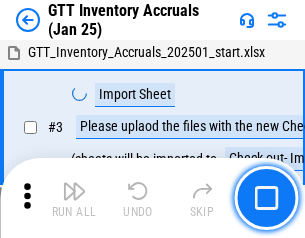 scroll, scrollTop: 129, scrollLeft: 0, axis: vertical 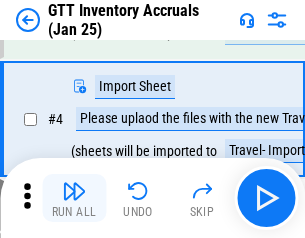 click at bounding box center (74, 191) 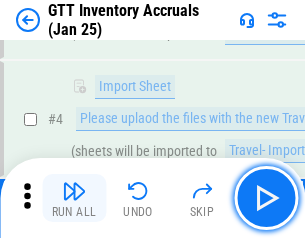 scroll, scrollTop: 231, scrollLeft: 0, axis: vertical 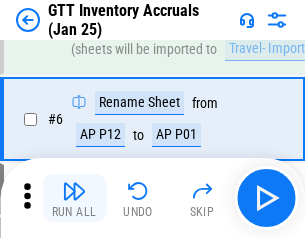 click at bounding box center (74, 191) 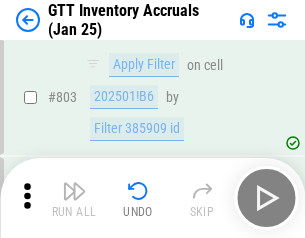 scroll, scrollTop: 15134, scrollLeft: 0, axis: vertical 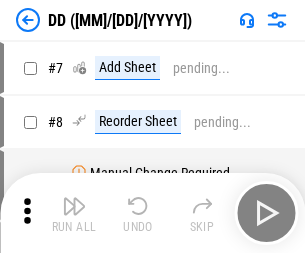 click at bounding box center (74, 206) 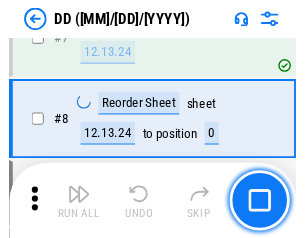 scroll, scrollTop: 201, scrollLeft: 0, axis: vertical 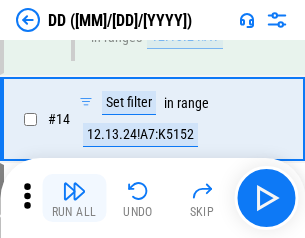 click at bounding box center (74, 191) 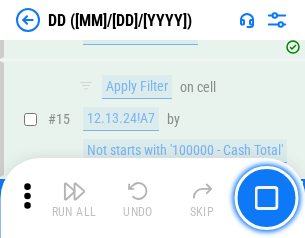 scroll, scrollTop: 521, scrollLeft: 0, axis: vertical 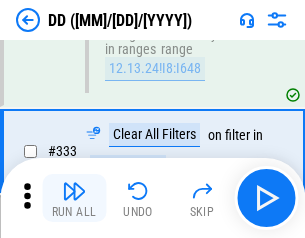 click at bounding box center [74, 191] 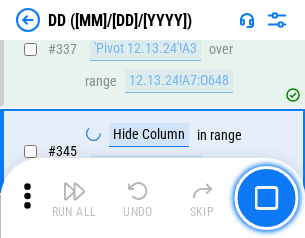 scroll, scrollTop: 9296, scrollLeft: 0, axis: vertical 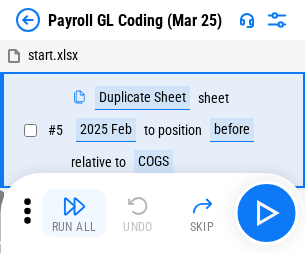 click at bounding box center [74, 206] 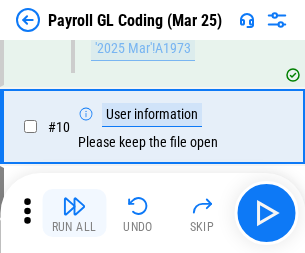 click at bounding box center (74, 206) 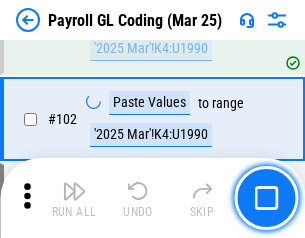 scroll, scrollTop: 4684, scrollLeft: 0, axis: vertical 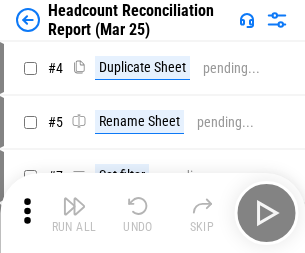 click at bounding box center (74, 206) 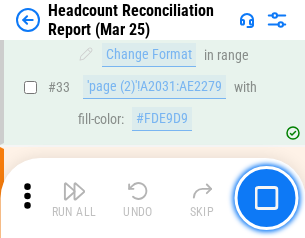 scroll, scrollTop: 1834, scrollLeft: 0, axis: vertical 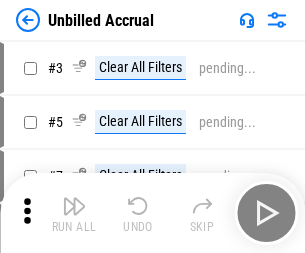 click at bounding box center [74, 206] 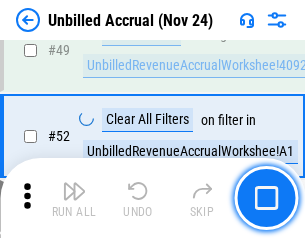 scroll, scrollTop: 1814, scrollLeft: 0, axis: vertical 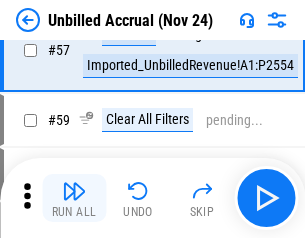 click at bounding box center (74, 191) 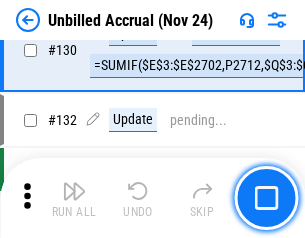 scroll, scrollTop: 5934, scrollLeft: 0, axis: vertical 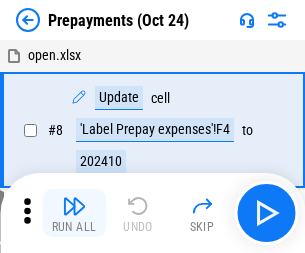 click at bounding box center [74, 206] 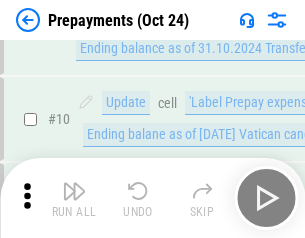 scroll, scrollTop: 125, scrollLeft: 0, axis: vertical 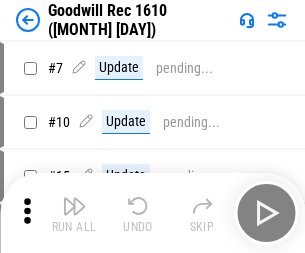 click at bounding box center [74, 206] 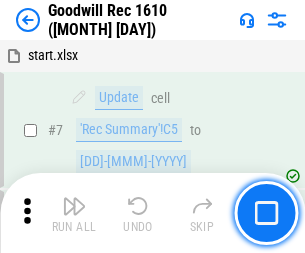 scroll, scrollTop: 342, scrollLeft: 0, axis: vertical 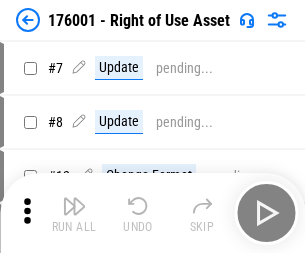 click at bounding box center [74, 206] 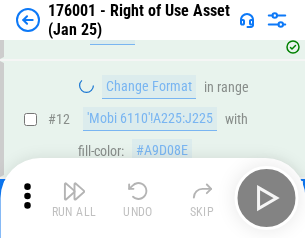scroll, scrollTop: 129, scrollLeft: 0, axis: vertical 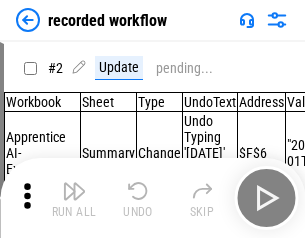 click at bounding box center (74, 191) 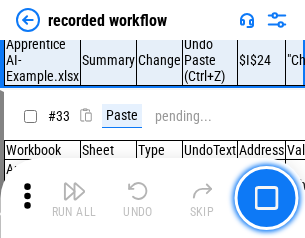 scroll, scrollTop: 6251, scrollLeft: 0, axis: vertical 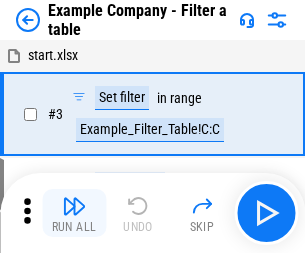 click at bounding box center (74, 206) 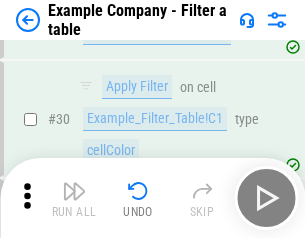 scroll, scrollTop: 1837, scrollLeft: 0, axis: vertical 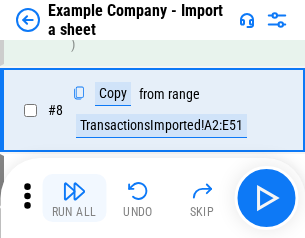 click at bounding box center (74, 191) 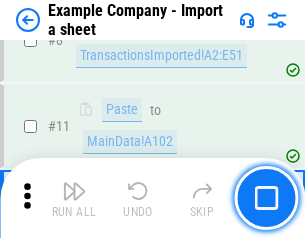 scroll, scrollTop: 426, scrollLeft: 0, axis: vertical 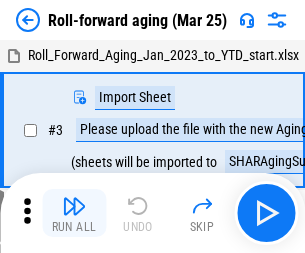 click at bounding box center [74, 206] 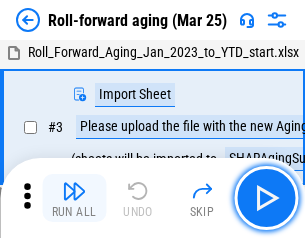scroll, scrollTop: 129, scrollLeft: 0, axis: vertical 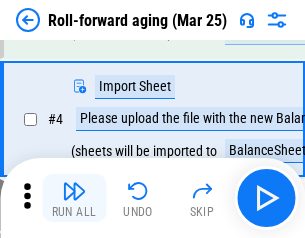click at bounding box center (74, 191) 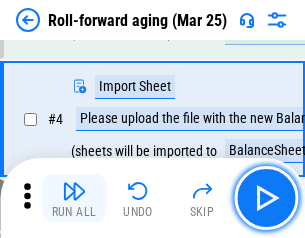 scroll, scrollTop: 247, scrollLeft: 0, axis: vertical 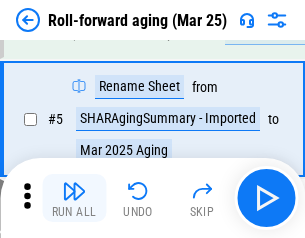 click at bounding box center (74, 191) 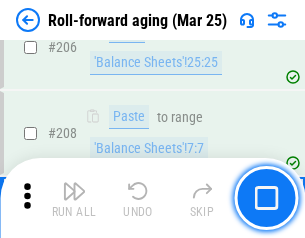 scroll, scrollTop: 6309, scrollLeft: 0, axis: vertical 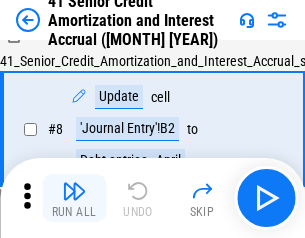 click at bounding box center [74, 191] 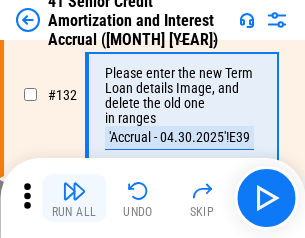 click at bounding box center [74, 191] 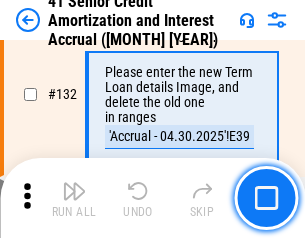 scroll, scrollTop: 2045, scrollLeft: 0, axis: vertical 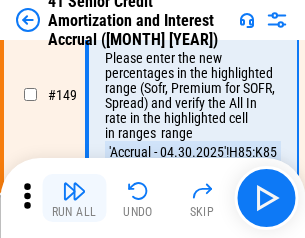 click at bounding box center [74, 191] 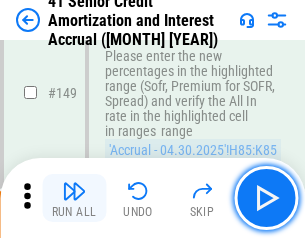 scroll, scrollTop: 2232, scrollLeft: 0, axis: vertical 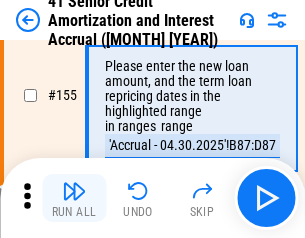 click at bounding box center [74, 191] 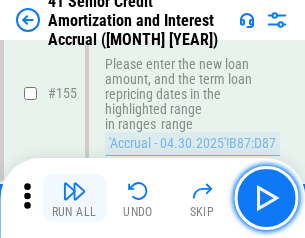 scroll, scrollTop: 2363, scrollLeft: 0, axis: vertical 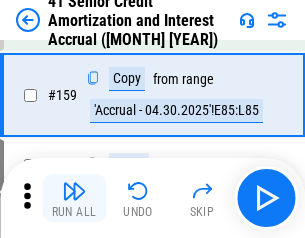 click at bounding box center (74, 191) 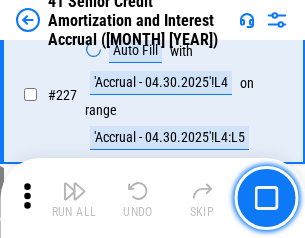 scroll, scrollTop: 4404, scrollLeft: 0, axis: vertical 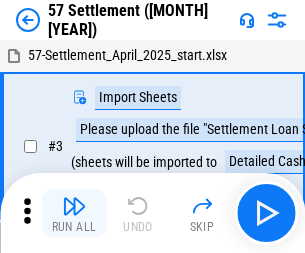 click at bounding box center (74, 206) 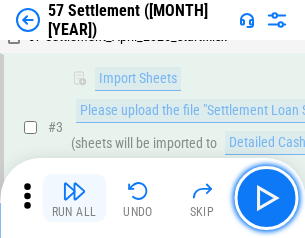 scroll, scrollTop: 145, scrollLeft: 0, axis: vertical 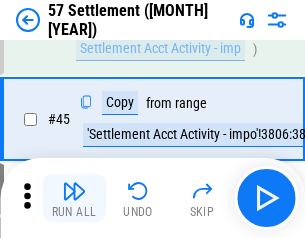 click at bounding box center (74, 191) 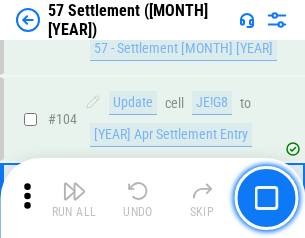 scroll, scrollTop: 1263, scrollLeft: 0, axis: vertical 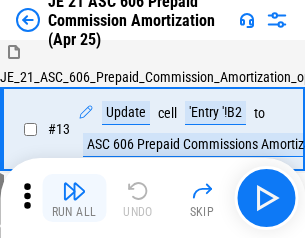 click at bounding box center [74, 191] 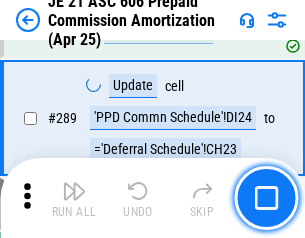scroll, scrollTop: 3680, scrollLeft: 0, axis: vertical 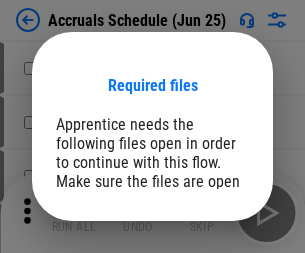 click on "Open" at bounding box center (209, 278) 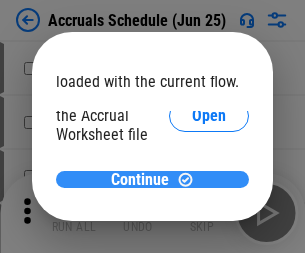 click on "Continue" at bounding box center (140, 180) 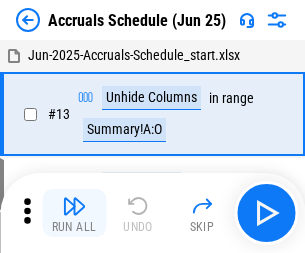 click at bounding box center [74, 206] 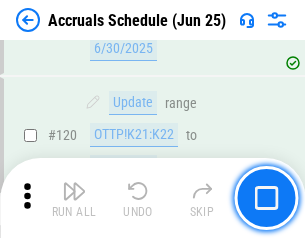 scroll, scrollTop: 2736, scrollLeft: 0, axis: vertical 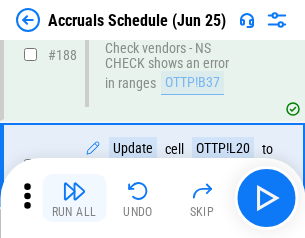 click at bounding box center (74, 191) 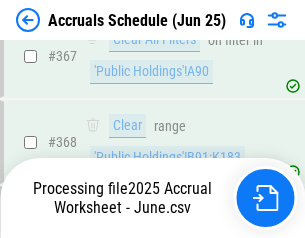 scroll, scrollTop: 6200, scrollLeft: 0, axis: vertical 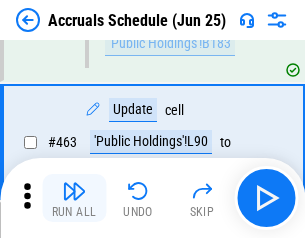 click at bounding box center [74, 191] 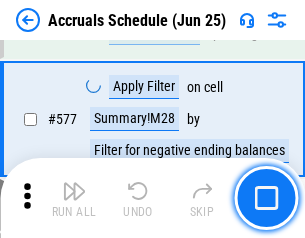 scroll, scrollTop: 8907, scrollLeft: 0, axis: vertical 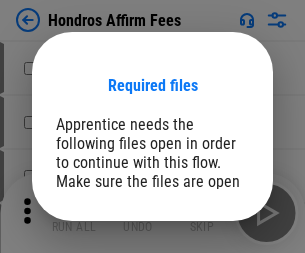 click on "Open" at bounding box center [209, 268] 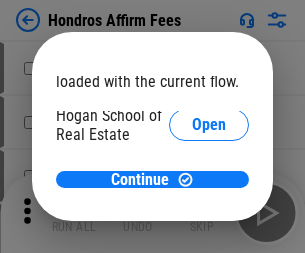 click on "Open" at bounding box center [209, 221] 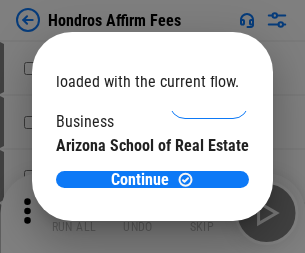 click on "Open" at bounding box center (209, 195) 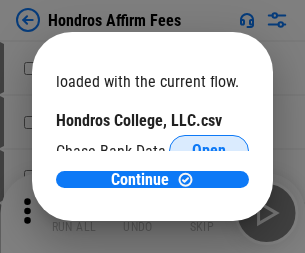 click on "Open" at bounding box center [209, 151] 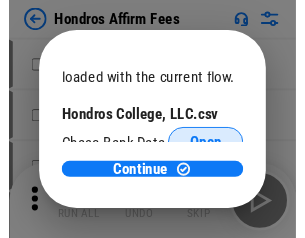 scroll, scrollTop: 314, scrollLeft: 0, axis: vertical 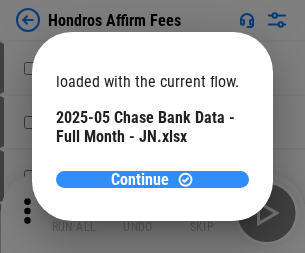 click on "Continue" at bounding box center [140, 180] 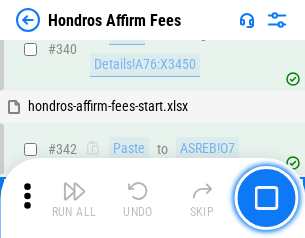 scroll, scrollTop: 4545, scrollLeft: 0, axis: vertical 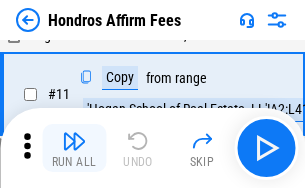 click at bounding box center [74, 141] 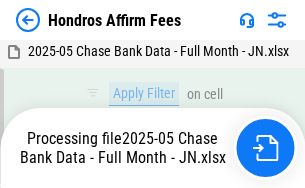 scroll, scrollTop: 4282, scrollLeft: 0, axis: vertical 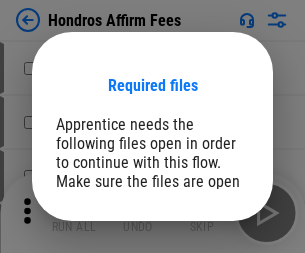 click on "Open" at bounding box center [209, 268] 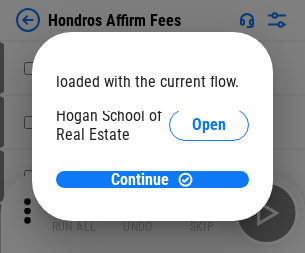 click on "Open" at bounding box center [209, 221] 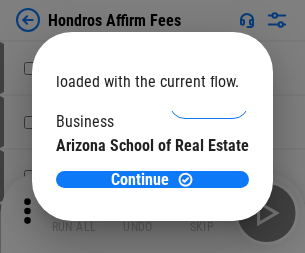 click on "Open" at bounding box center [209, 195] 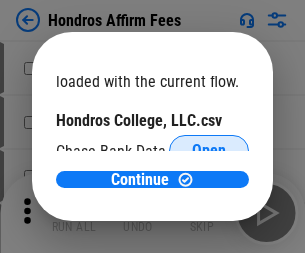 click on "Open" at bounding box center [209, 151] 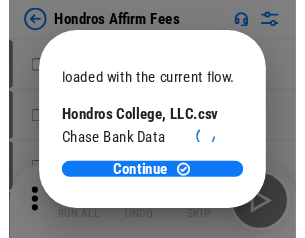 scroll, scrollTop: 314, scrollLeft: 0, axis: vertical 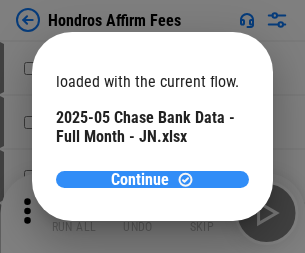 click on "Continue" at bounding box center (140, 180) 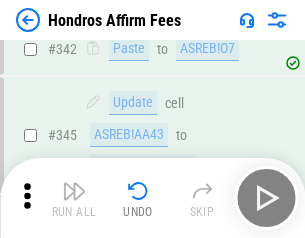 scroll, scrollTop: 4545, scrollLeft: 0, axis: vertical 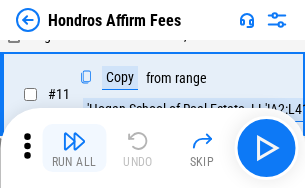 click at bounding box center (74, 141) 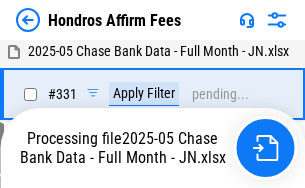 scroll, scrollTop: 4352, scrollLeft: 0, axis: vertical 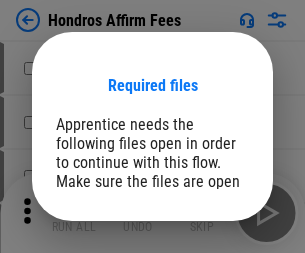 click on "Open" at bounding box center [209, 268] 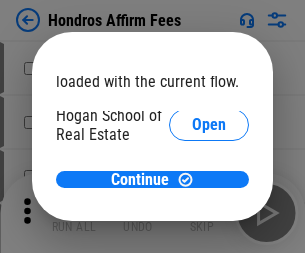 click on "Open" at bounding box center [209, 221] 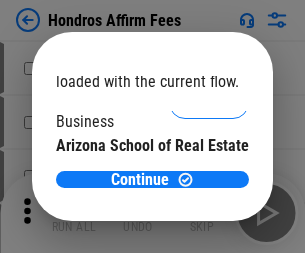 click on "Open" at bounding box center (209, 195) 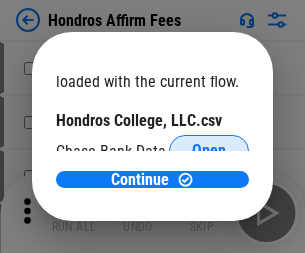 click on "Open" at bounding box center [209, 151] 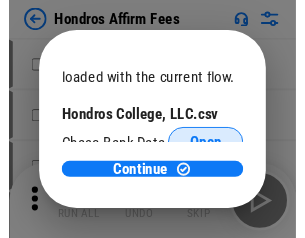 scroll, scrollTop: 314, scrollLeft: 0, axis: vertical 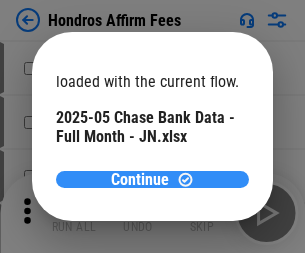 click on "Continue" at bounding box center (140, 180) 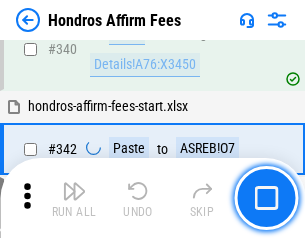 scroll, scrollTop: 4545, scrollLeft: 0, axis: vertical 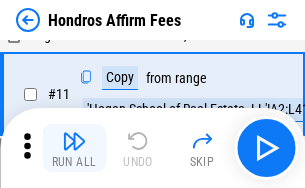 click at bounding box center (74, 141) 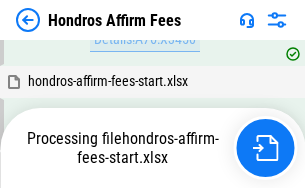 scroll, scrollTop: 4570, scrollLeft: 0, axis: vertical 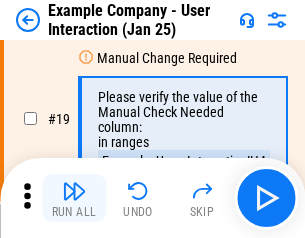 click at bounding box center [74, 191] 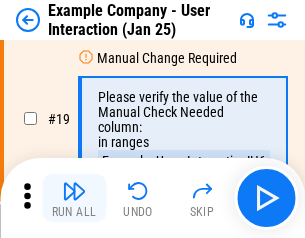 click at bounding box center (74, 191) 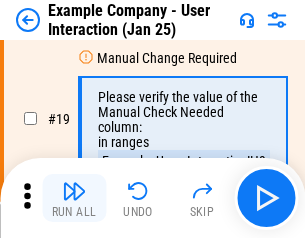 click at bounding box center (74, 191) 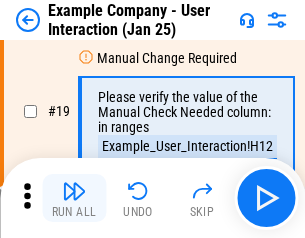 click at bounding box center (74, 191) 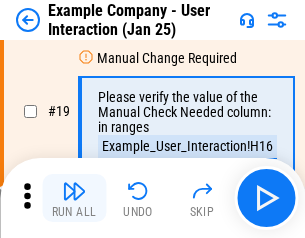 click at bounding box center (74, 191) 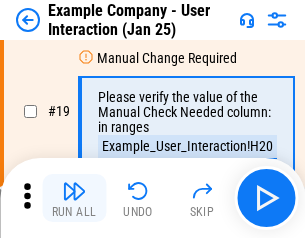 click at bounding box center [74, 191] 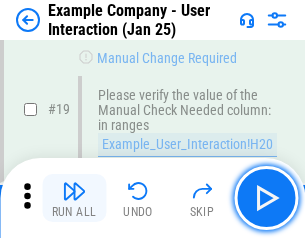 scroll, scrollTop: 537, scrollLeft: 0, axis: vertical 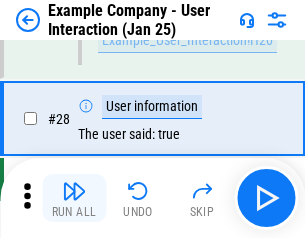 click at bounding box center [74, 191] 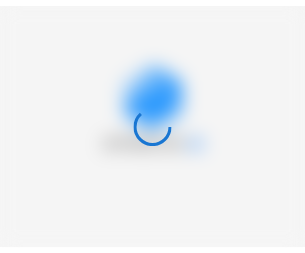 scroll, scrollTop: 0, scrollLeft: 0, axis: both 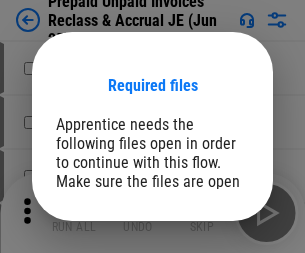 click on "Open" at bounding box center [209, 278] 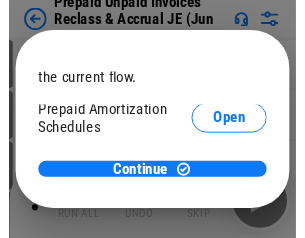 scroll, scrollTop: 119, scrollLeft: 0, axis: vertical 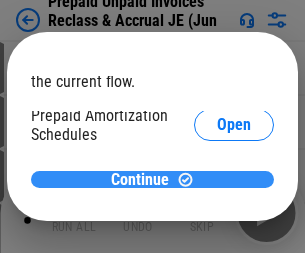 click on "Continue" at bounding box center [140, 180] 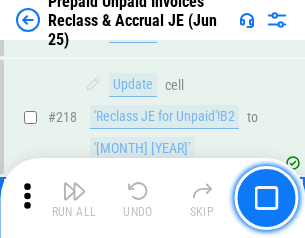 scroll, scrollTop: 2592, scrollLeft: 0, axis: vertical 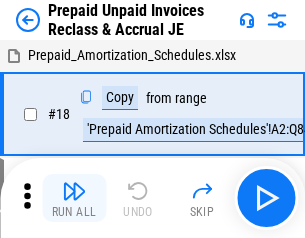 click at bounding box center [74, 191] 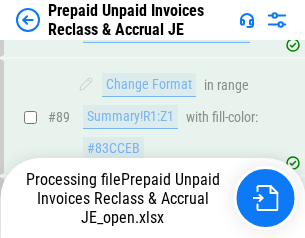 scroll, scrollTop: 1628, scrollLeft: 0, axis: vertical 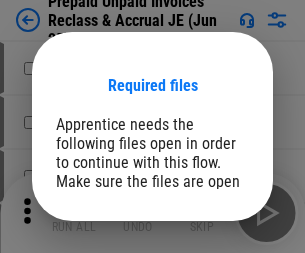 click on "Open" at bounding box center (209, 278) 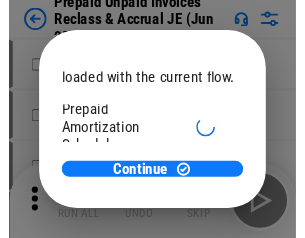 scroll, scrollTop: 119, scrollLeft: 0, axis: vertical 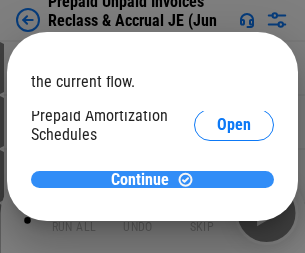 click on "Continue" at bounding box center [140, 180] 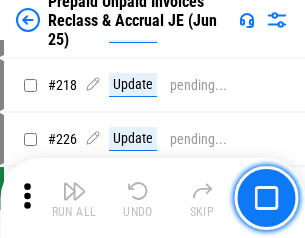 scroll, scrollTop: 2592, scrollLeft: 0, axis: vertical 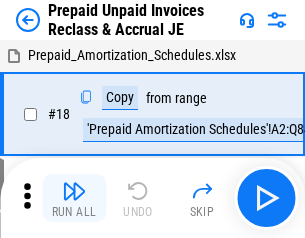 click at bounding box center [74, 191] 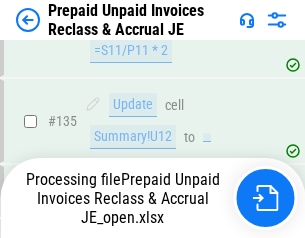 scroll, scrollTop: 2592, scrollLeft: 0, axis: vertical 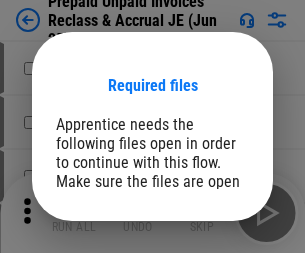 click on "Open" at bounding box center (209, 278) 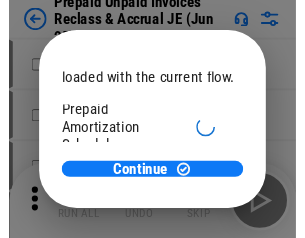 scroll, scrollTop: 119, scrollLeft: 0, axis: vertical 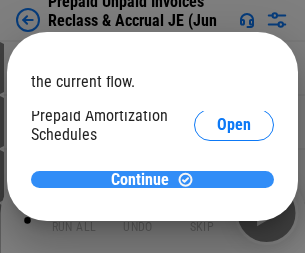 click on "Continue" at bounding box center [140, 180] 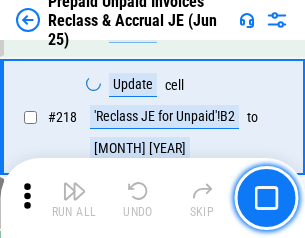 scroll, scrollTop: 2592, scrollLeft: 0, axis: vertical 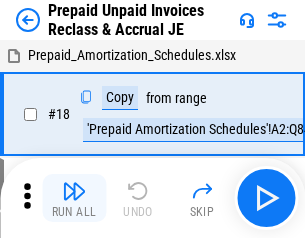 click at bounding box center (74, 191) 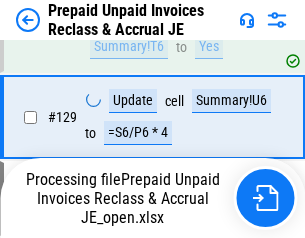 scroll, scrollTop: 2490, scrollLeft: 0, axis: vertical 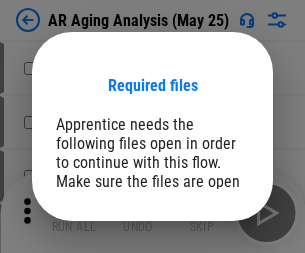 click on "Open" at bounding box center [209, 265] 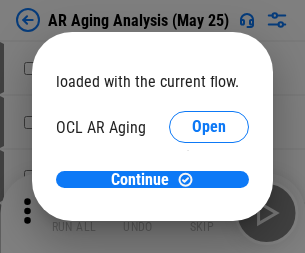 click on "Open" at bounding box center [209, 210] 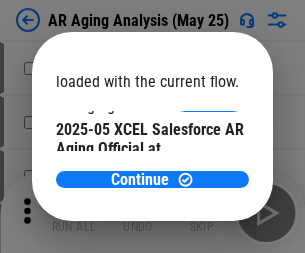 click on "Open" at bounding box center (209, 198) 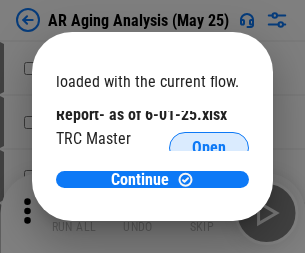 click on "Open" at bounding box center (209, 148) 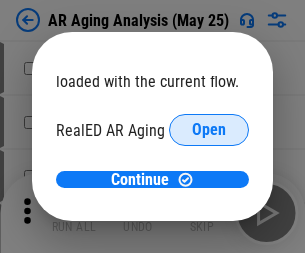click on "Open" at bounding box center [209, 130] 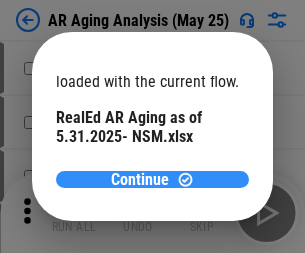 click on "Continue" at bounding box center (140, 180) 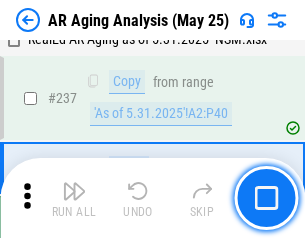scroll, scrollTop: 3100, scrollLeft: 0, axis: vertical 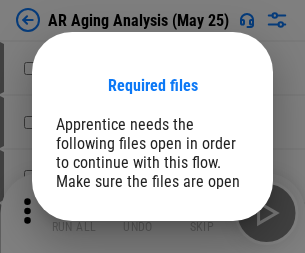 click on "Open" at bounding box center [209, 265] 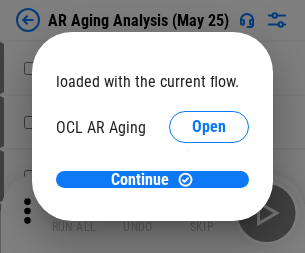 click on "Open" at bounding box center (209, 210) 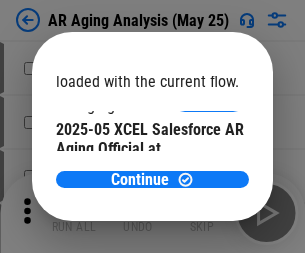 click on "Open" at bounding box center [209, 198] 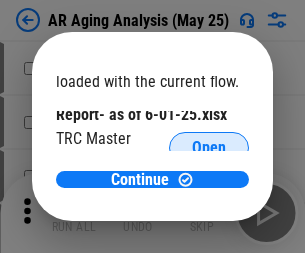 click on "Open" at bounding box center [209, 148] 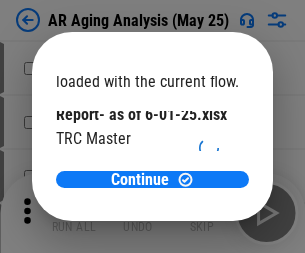 scroll, scrollTop: 352, scrollLeft: 0, axis: vertical 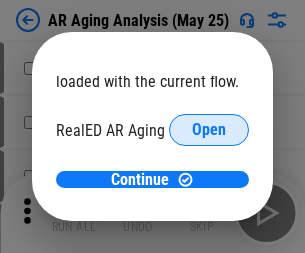 click on "Open" at bounding box center (209, 130) 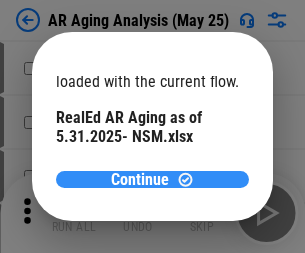 click on "Continue" at bounding box center (140, 180) 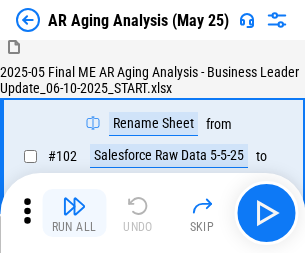 click at bounding box center [74, 206] 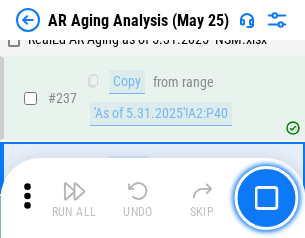scroll, scrollTop: 3100, scrollLeft: 0, axis: vertical 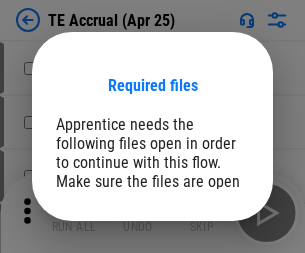 click on "Open" at bounding box center (209, 287) 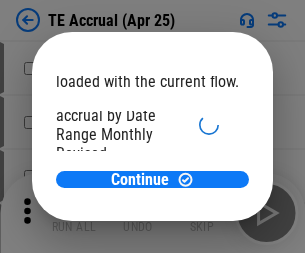 scroll, scrollTop: 119, scrollLeft: 0, axis: vertical 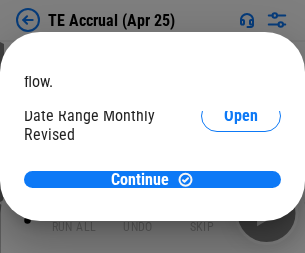 click on "Open" at bounding box center (241, 192) 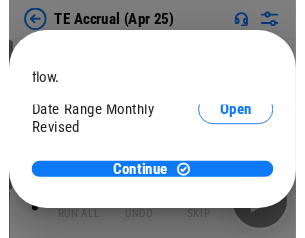 scroll, scrollTop: 93, scrollLeft: 0, axis: vertical 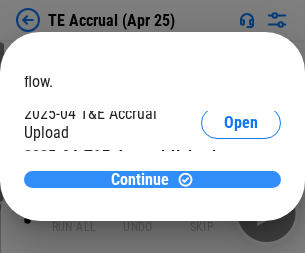 click on "Continue" at bounding box center [140, 180] 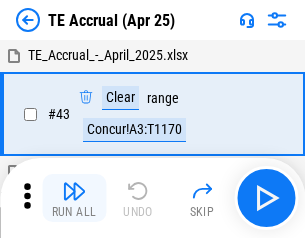 click at bounding box center (74, 191) 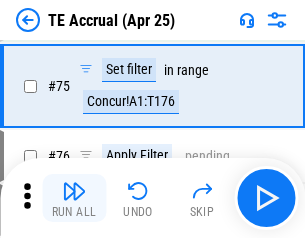 click at bounding box center [74, 191] 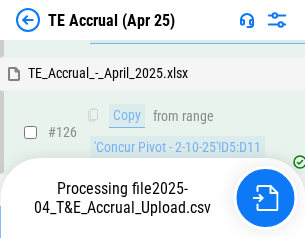 scroll, scrollTop: 3928, scrollLeft: 0, axis: vertical 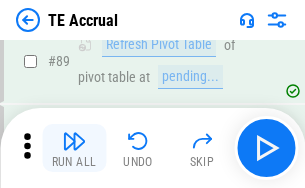 click at bounding box center (74, 141) 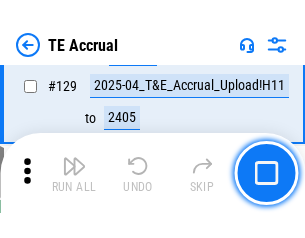 scroll, scrollTop: 4178, scrollLeft: 0, axis: vertical 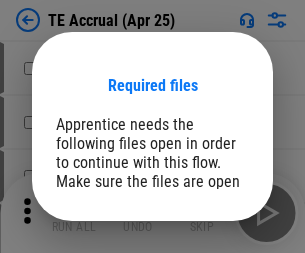 click on "Open" at bounding box center [209, 287] 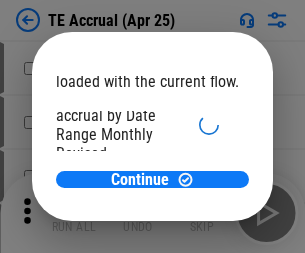 scroll, scrollTop: 119, scrollLeft: 0, axis: vertical 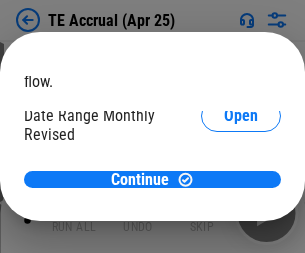 click on "Open" at bounding box center (241, 192) 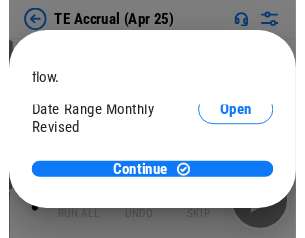 scroll, scrollTop: 93, scrollLeft: 0, axis: vertical 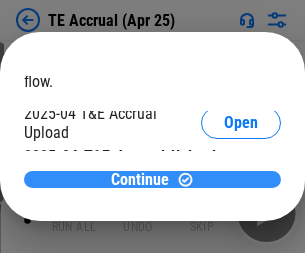 click on "Continue" at bounding box center [140, 180] 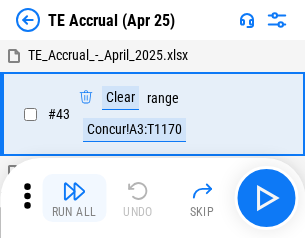 click at bounding box center (74, 191) 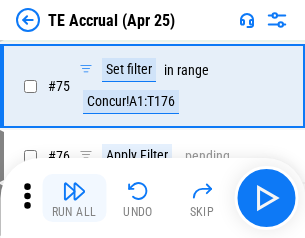 click at bounding box center (74, 191) 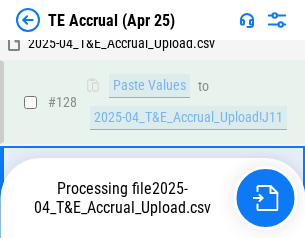 scroll, scrollTop: 4046, scrollLeft: 0, axis: vertical 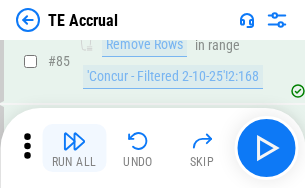click at bounding box center (74, 141) 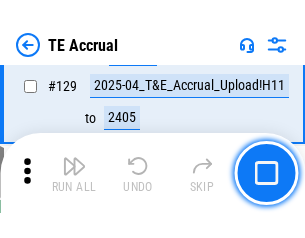 scroll, scrollTop: 4178, scrollLeft: 0, axis: vertical 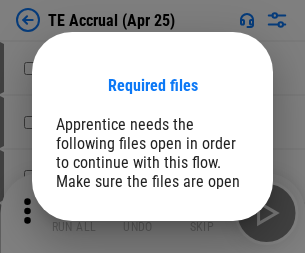 click on "Open" at bounding box center (209, 287) 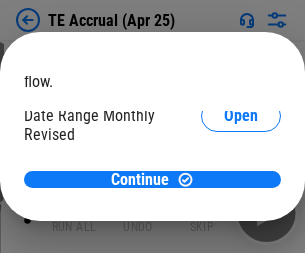 scroll, scrollTop: 119, scrollLeft: 0, axis: vertical 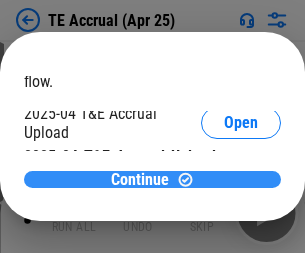 click on "Continue" at bounding box center (140, 180) 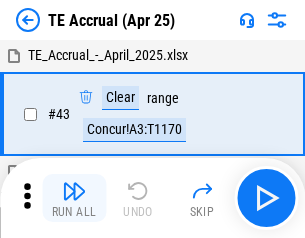 click at bounding box center [74, 191] 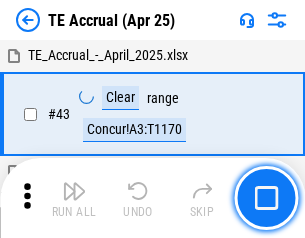 scroll, scrollTop: 115, scrollLeft: 0, axis: vertical 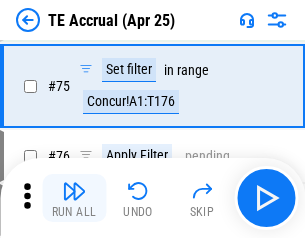 click at bounding box center [74, 191] 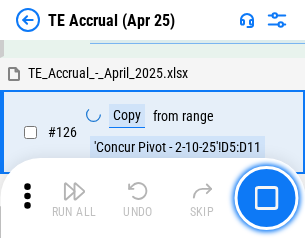 scroll, scrollTop: 3928, scrollLeft: 0, axis: vertical 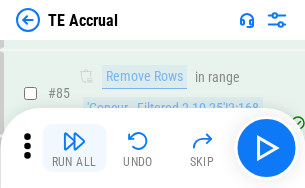 click at bounding box center (74, 141) 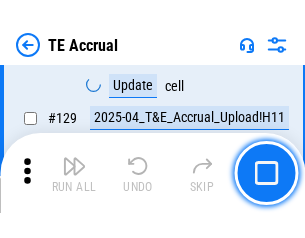 scroll, scrollTop: 4178, scrollLeft: 0, axis: vertical 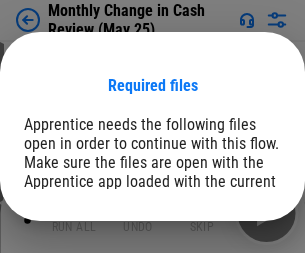 click on "Open" at bounding box center [241, 246] 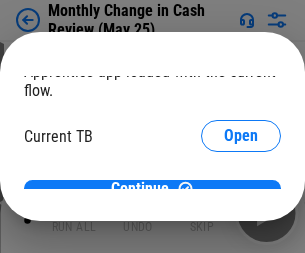 click on "Open" at bounding box center (241, 197) 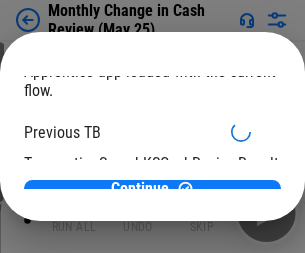 scroll, scrollTop: 65, scrollLeft: 0, axis: vertical 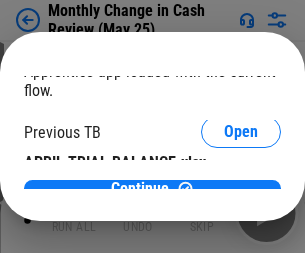 click on "Open" at bounding box center [326, 193] 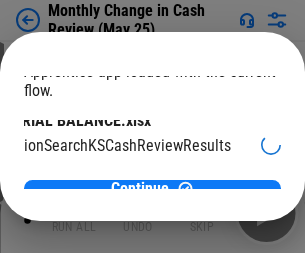 scroll, scrollTop: 126, scrollLeft: 80, axis: both 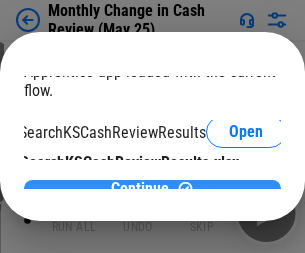 click on "Continue" at bounding box center (140, 189) 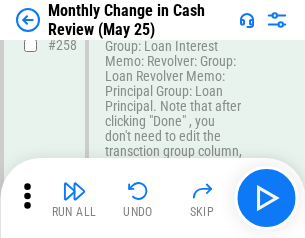 scroll, scrollTop: 5369, scrollLeft: 0, axis: vertical 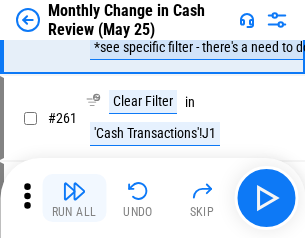 click at bounding box center (74, 191) 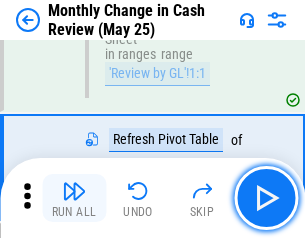 scroll, scrollTop: 6051, scrollLeft: 0, axis: vertical 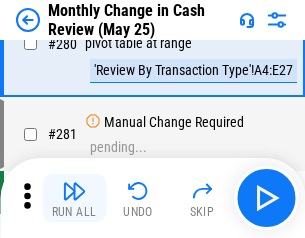 click at bounding box center (74, 191) 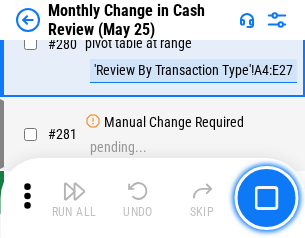 scroll, scrollTop: 6194, scrollLeft: 0, axis: vertical 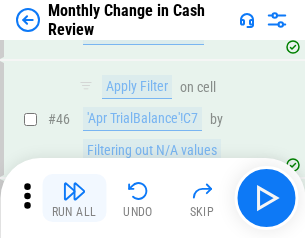 click at bounding box center [74, 191] 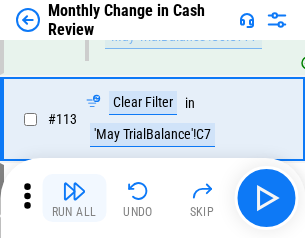 click at bounding box center [74, 191] 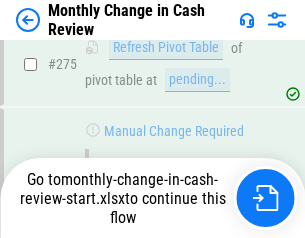 scroll, scrollTop: 6028, scrollLeft: 0, axis: vertical 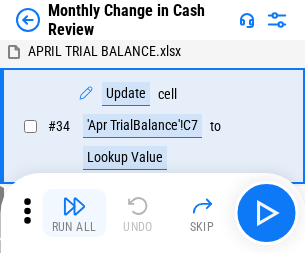 click at bounding box center [74, 206] 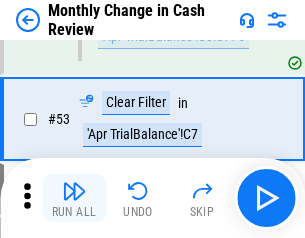 click at bounding box center [74, 191] 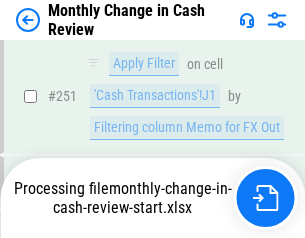 scroll, scrollTop: 4973, scrollLeft: 0, axis: vertical 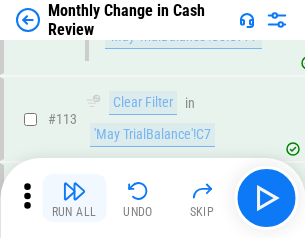 click at bounding box center (74, 191) 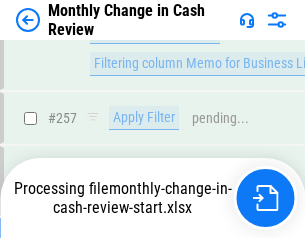 scroll, scrollTop: 4973, scrollLeft: 0, axis: vertical 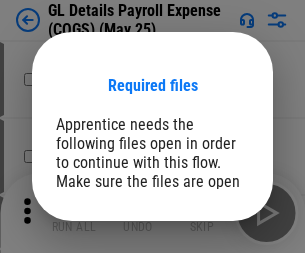 click on "Open" at bounding box center (209, 306) 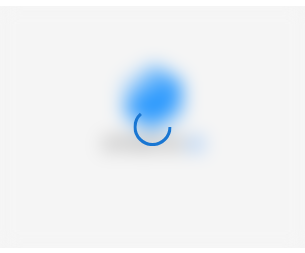 scroll, scrollTop: 0, scrollLeft: 0, axis: both 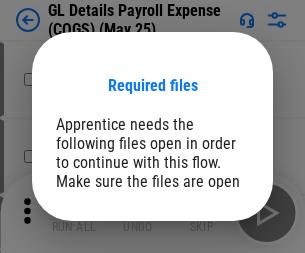 click on "Open" at bounding box center (209, 306) 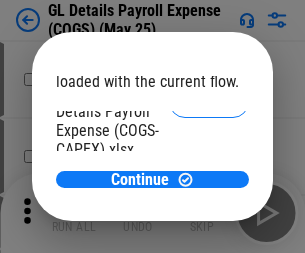 click on "Open" at bounding box center (209, 274) 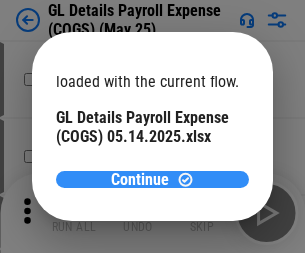 click on "Continue" at bounding box center (140, 180) 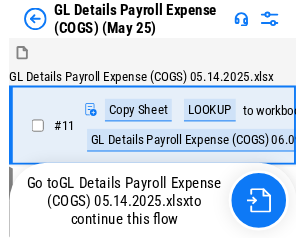 scroll, scrollTop: 15, scrollLeft: 0, axis: vertical 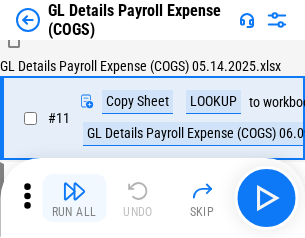 click at bounding box center (74, 191) 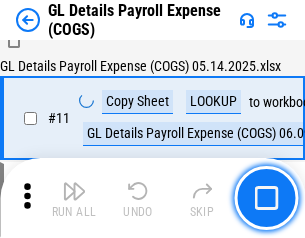 scroll, scrollTop: 101, scrollLeft: 0, axis: vertical 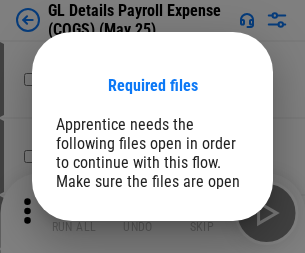 click on "Open" at bounding box center (209, 306) 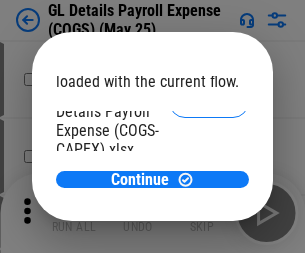 click on "Open" at bounding box center (209, 274) 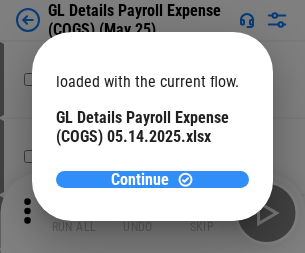 click on "Continue" at bounding box center (140, 180) 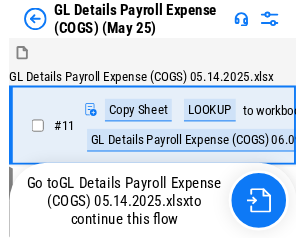 scroll, scrollTop: 15, scrollLeft: 0, axis: vertical 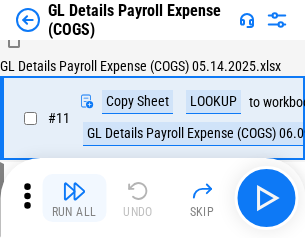 click at bounding box center [74, 191] 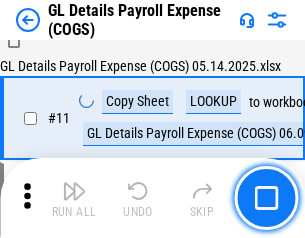 scroll, scrollTop: 101, scrollLeft: 0, axis: vertical 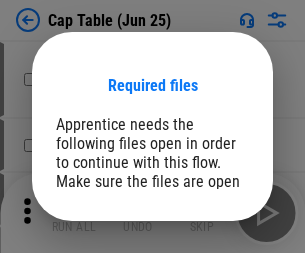 click on "Open" at bounding box center [209, 268] 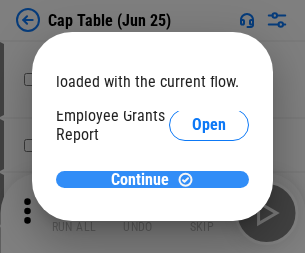 click on "Continue" at bounding box center (140, 180) 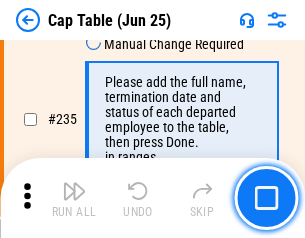 scroll, scrollTop: 8402, scrollLeft: 0, axis: vertical 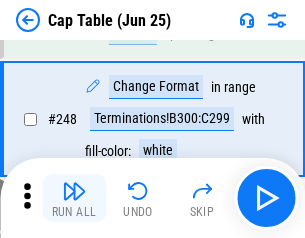 click at bounding box center (74, 191) 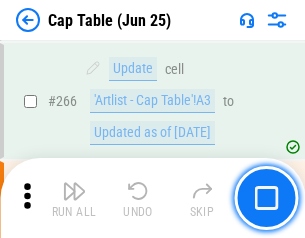 scroll, scrollTop: 9428, scrollLeft: 0, axis: vertical 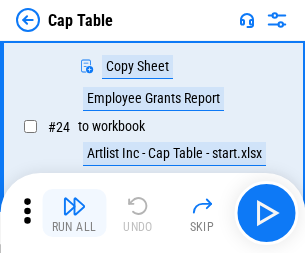 click at bounding box center [74, 206] 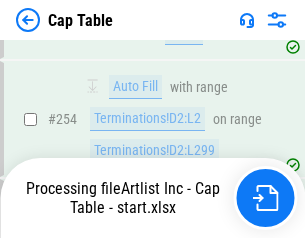 scroll, scrollTop: 8826, scrollLeft: 0, axis: vertical 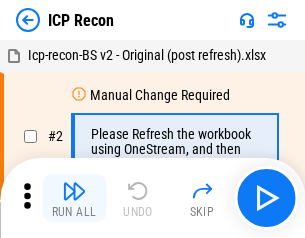 click at bounding box center (74, 191) 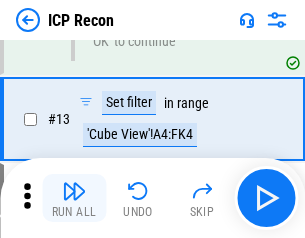 click at bounding box center [74, 191] 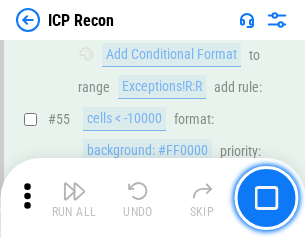 scroll, scrollTop: 1743, scrollLeft: 0, axis: vertical 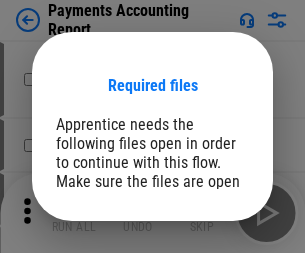 click on "Open" at bounding box center (209, 265) 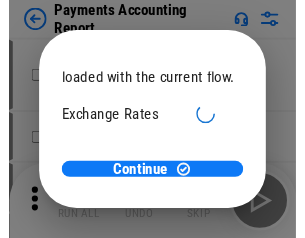 scroll, scrollTop: 119, scrollLeft: 0, axis: vertical 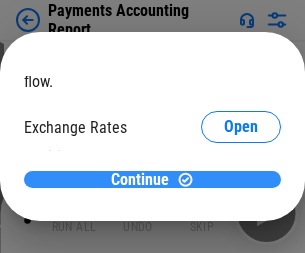 click on "Continue" at bounding box center [140, 180] 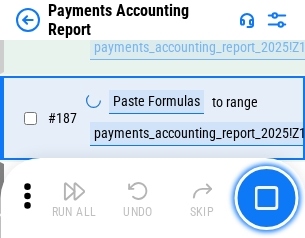 scroll, scrollTop: 5926, scrollLeft: 0, axis: vertical 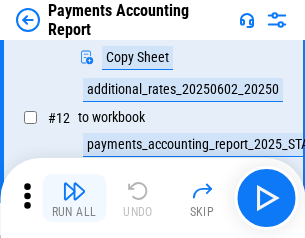 click at bounding box center [74, 191] 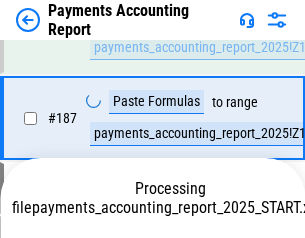 scroll, scrollTop: 5926, scrollLeft: 0, axis: vertical 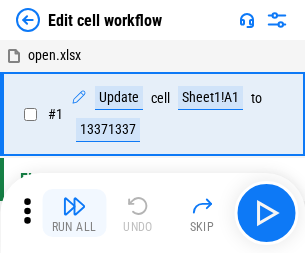 click at bounding box center (74, 206) 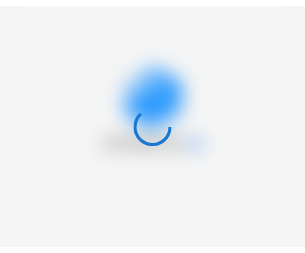 scroll, scrollTop: 0, scrollLeft: 0, axis: both 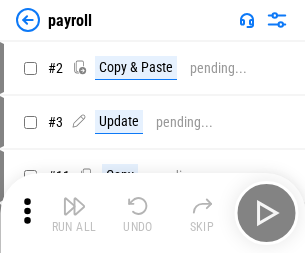 click at bounding box center (74, 206) 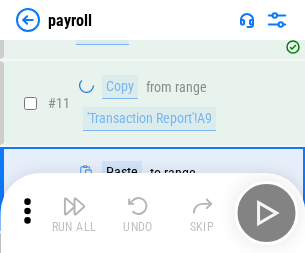 scroll, scrollTop: 122, scrollLeft: 0, axis: vertical 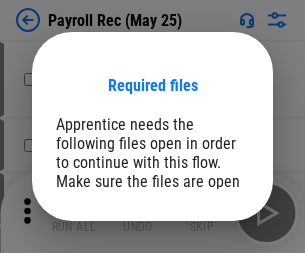 click on "Open" at bounding box center (209, 287) 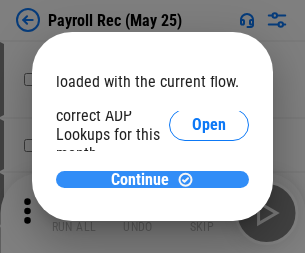 click on "Continue" at bounding box center (140, 180) 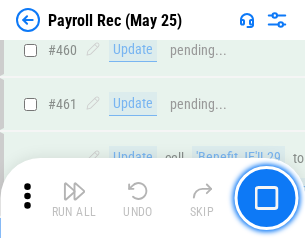 scroll, scrollTop: 10658, scrollLeft: 0, axis: vertical 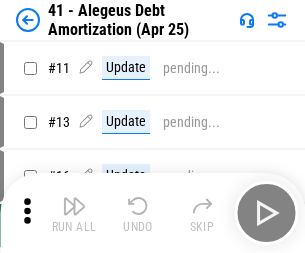 click at bounding box center (74, 206) 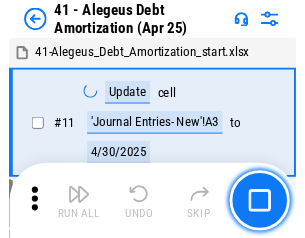scroll, scrollTop: 247, scrollLeft: 0, axis: vertical 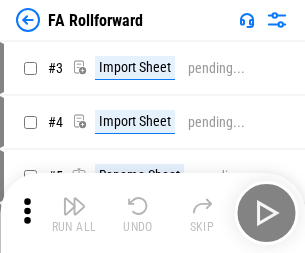 click at bounding box center [74, 206] 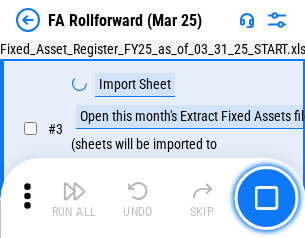scroll, scrollTop: 184, scrollLeft: 0, axis: vertical 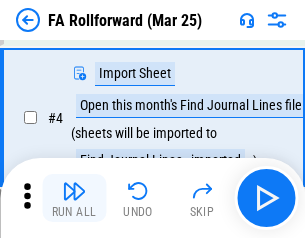 click at bounding box center (74, 191) 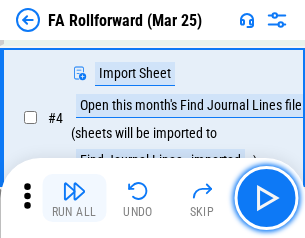 scroll, scrollTop: 313, scrollLeft: 0, axis: vertical 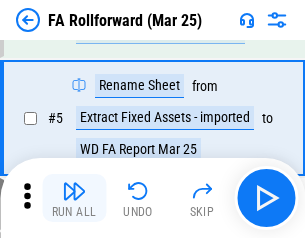 click at bounding box center [74, 191] 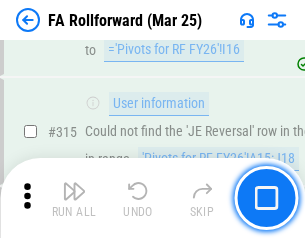 scroll, scrollTop: 9517, scrollLeft: 0, axis: vertical 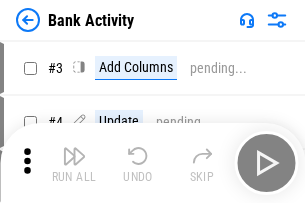 click at bounding box center (74, 156) 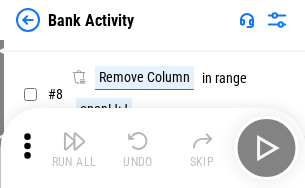 scroll, scrollTop: 278, scrollLeft: 0, axis: vertical 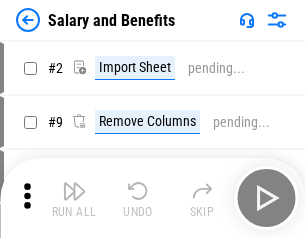 click at bounding box center [74, 191] 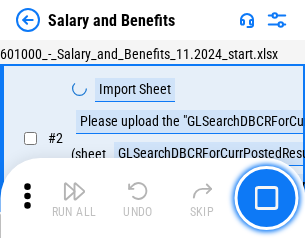 scroll, scrollTop: 145, scrollLeft: 0, axis: vertical 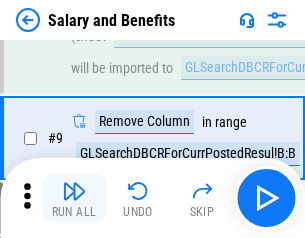 click at bounding box center [74, 191] 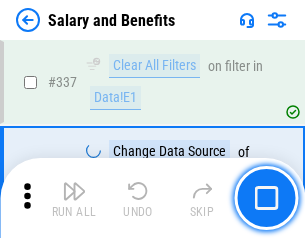 scroll, scrollTop: 9364, scrollLeft: 0, axis: vertical 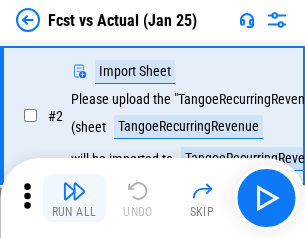 click at bounding box center [74, 191] 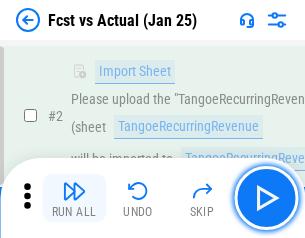 scroll, scrollTop: 187, scrollLeft: 0, axis: vertical 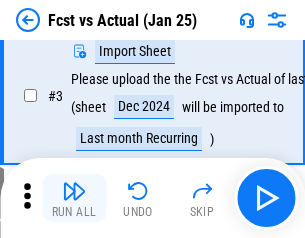 click at bounding box center [74, 191] 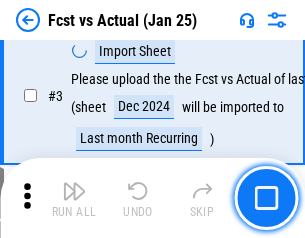 scroll, scrollTop: 300, scrollLeft: 0, axis: vertical 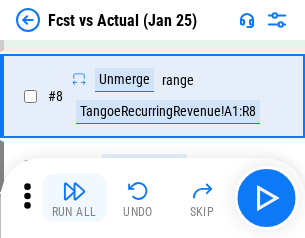 click at bounding box center [74, 191] 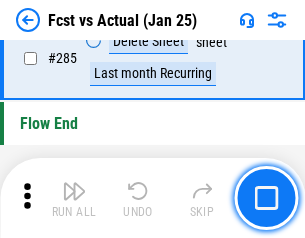 scroll, scrollTop: 9465, scrollLeft: 0, axis: vertical 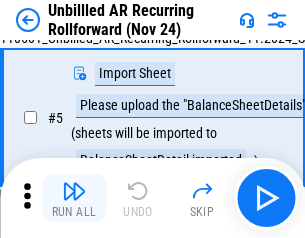 click at bounding box center [74, 191] 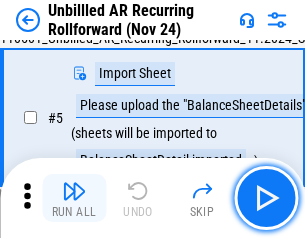 scroll, scrollTop: 188, scrollLeft: 0, axis: vertical 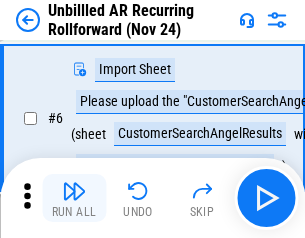 click at bounding box center [74, 191] 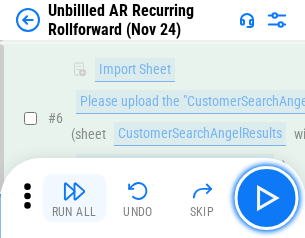 scroll, scrollTop: 322, scrollLeft: 0, axis: vertical 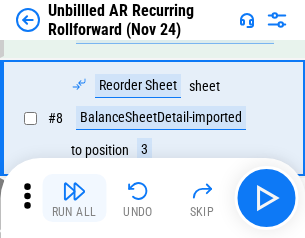 click at bounding box center (74, 191) 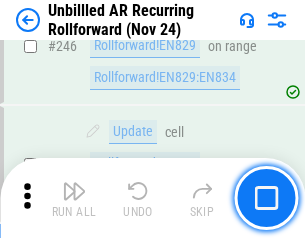scroll, scrollTop: 6793, scrollLeft: 0, axis: vertical 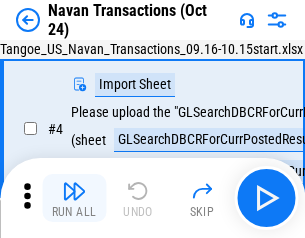 click at bounding box center (74, 191) 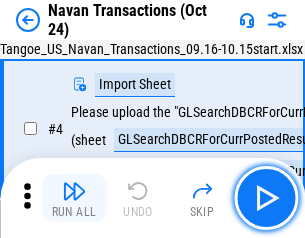 scroll, scrollTop: 168, scrollLeft: 0, axis: vertical 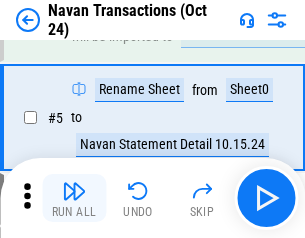 click at bounding box center (74, 191) 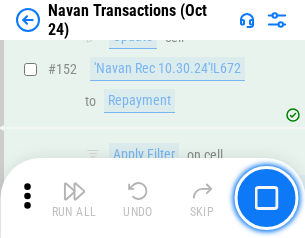 scroll, scrollTop: 6484, scrollLeft: 0, axis: vertical 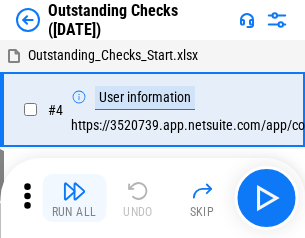 click at bounding box center [74, 191] 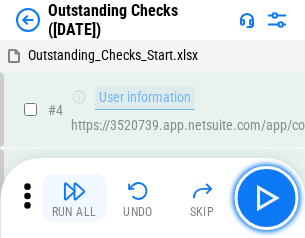 scroll, scrollTop: 209, scrollLeft: 0, axis: vertical 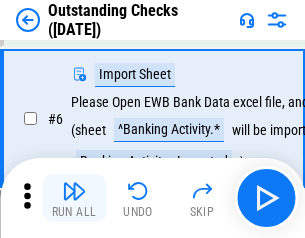 click at bounding box center (74, 191) 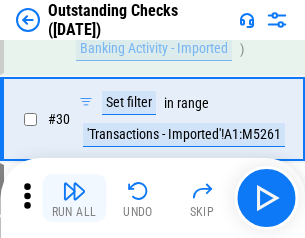 click at bounding box center (74, 191) 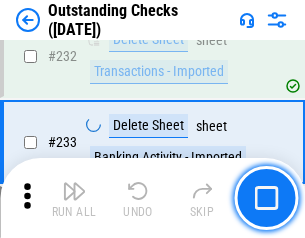 scroll, scrollTop: 6027, scrollLeft: 0, axis: vertical 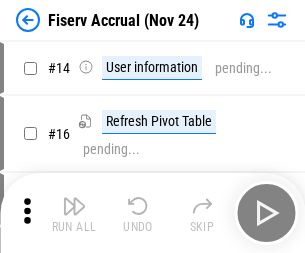 click at bounding box center [74, 206] 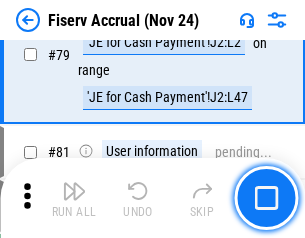 scroll, scrollTop: 2605, scrollLeft: 0, axis: vertical 